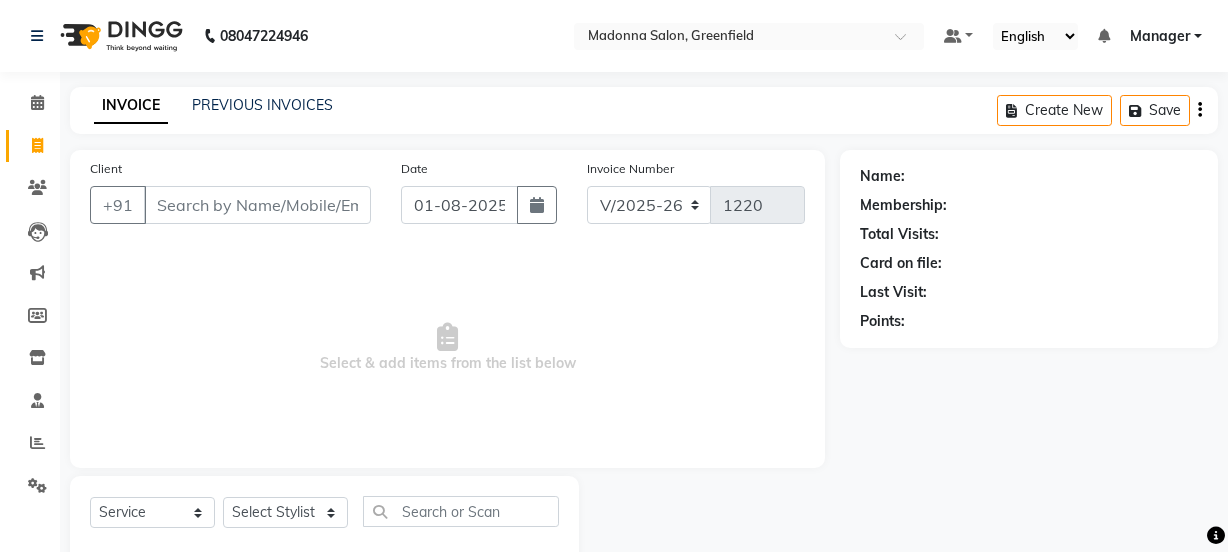 select on "7672" 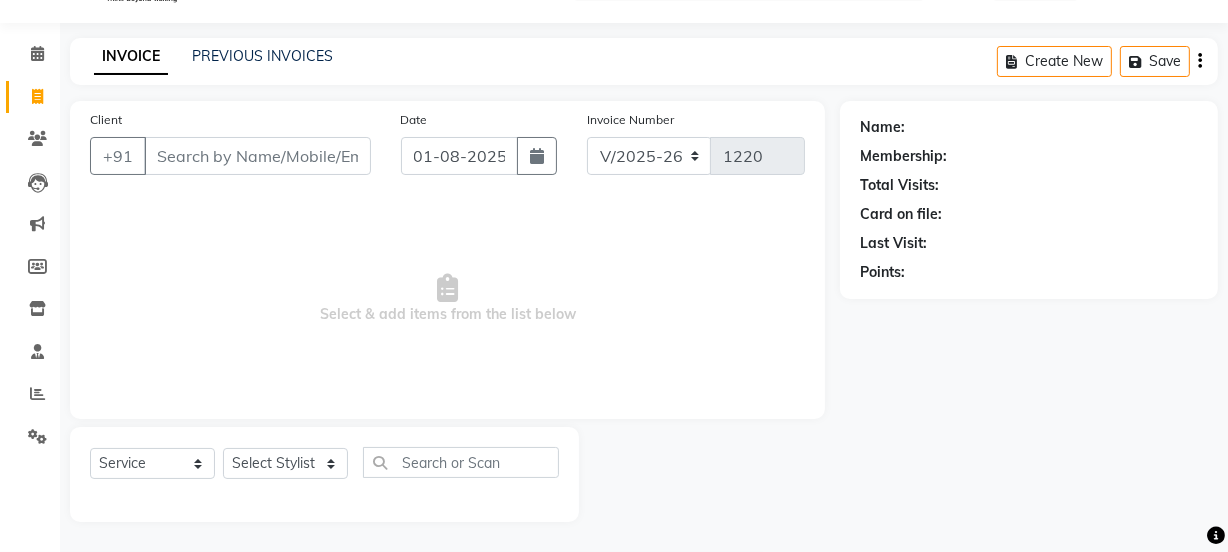 scroll, scrollTop: 0, scrollLeft: 0, axis: both 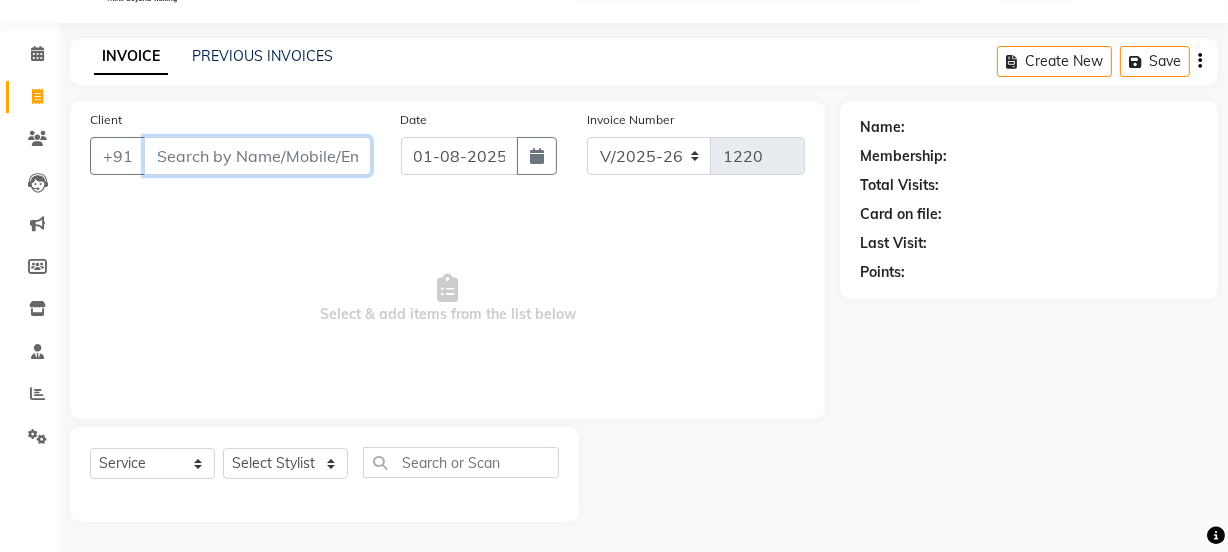 drag, startPoint x: 173, startPoint y: 160, endPoint x: 147, endPoint y: 160, distance: 26 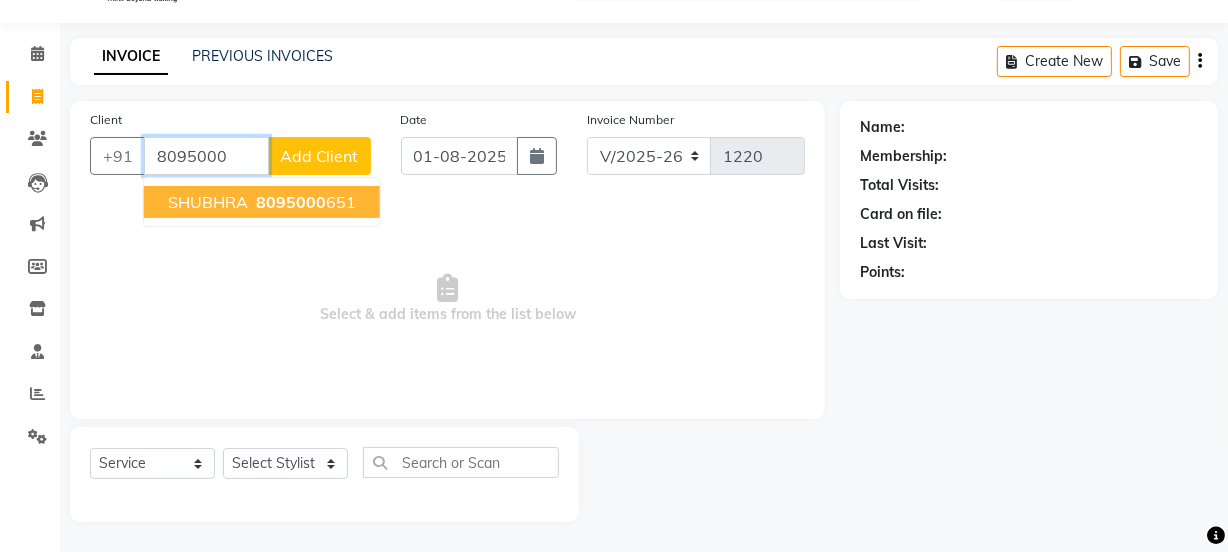 click on "[FIRST] [PHONE]" at bounding box center [262, 202] 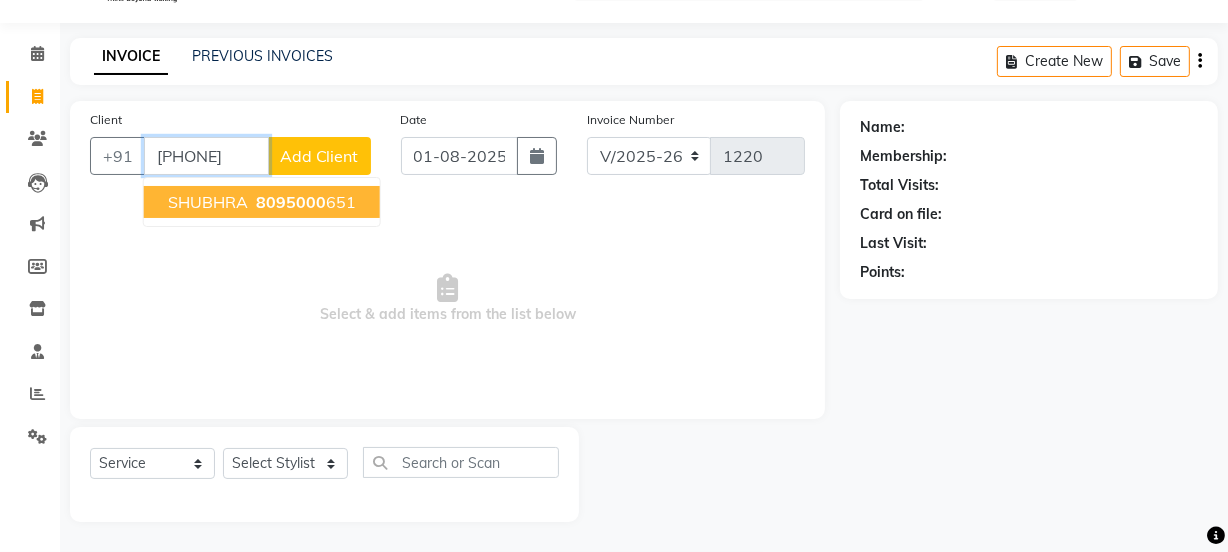 type on "[PHONE]" 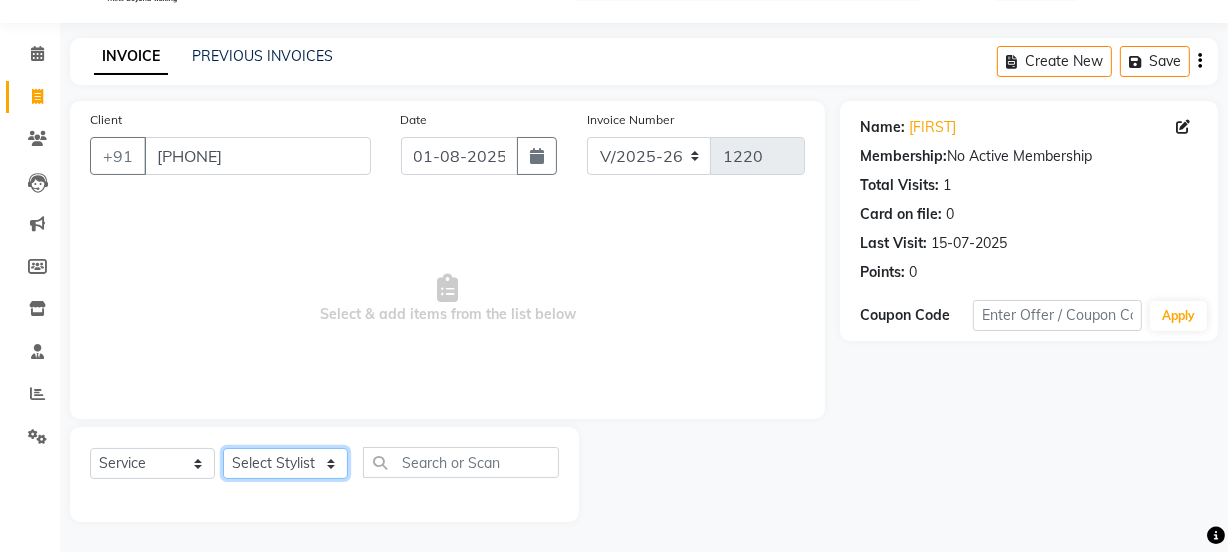 click on "Select Stylist Aarti Ahsan Aman BUBLEEN COUNTER SALE GAURAV Himanshu JAVED KAVITA Manager NITIN RAJNI ROHIT Saifi Sattu VISHAL" 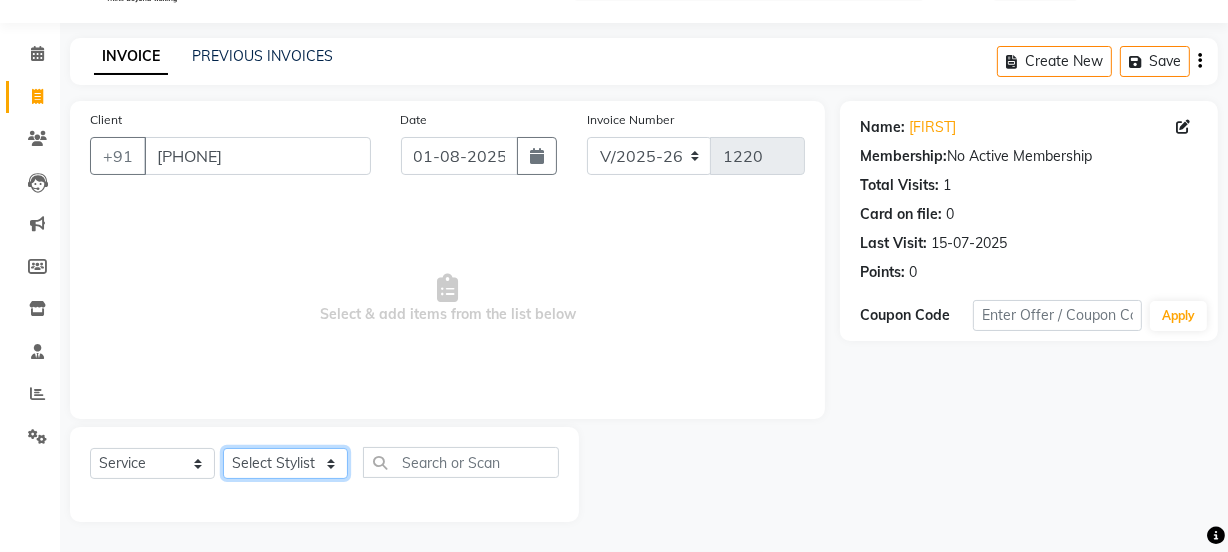 select on "86617" 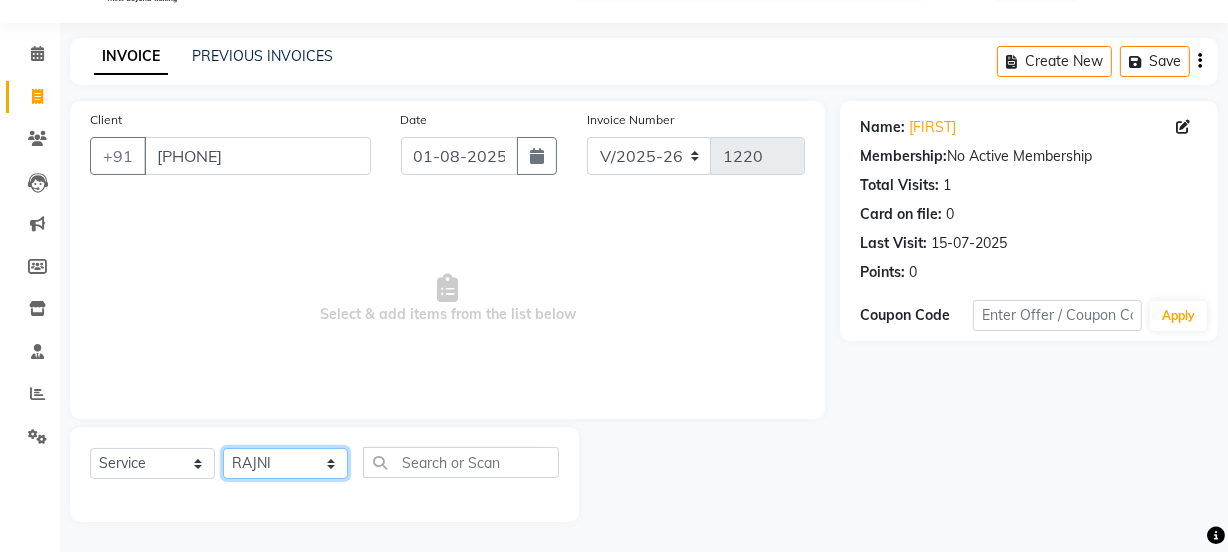 click on "Select Stylist Aarti Ahsan Aman BUBLEEN COUNTER SALE GAURAV Himanshu JAVED KAVITA Manager NITIN RAJNI ROHIT Saifi Sattu VISHAL" 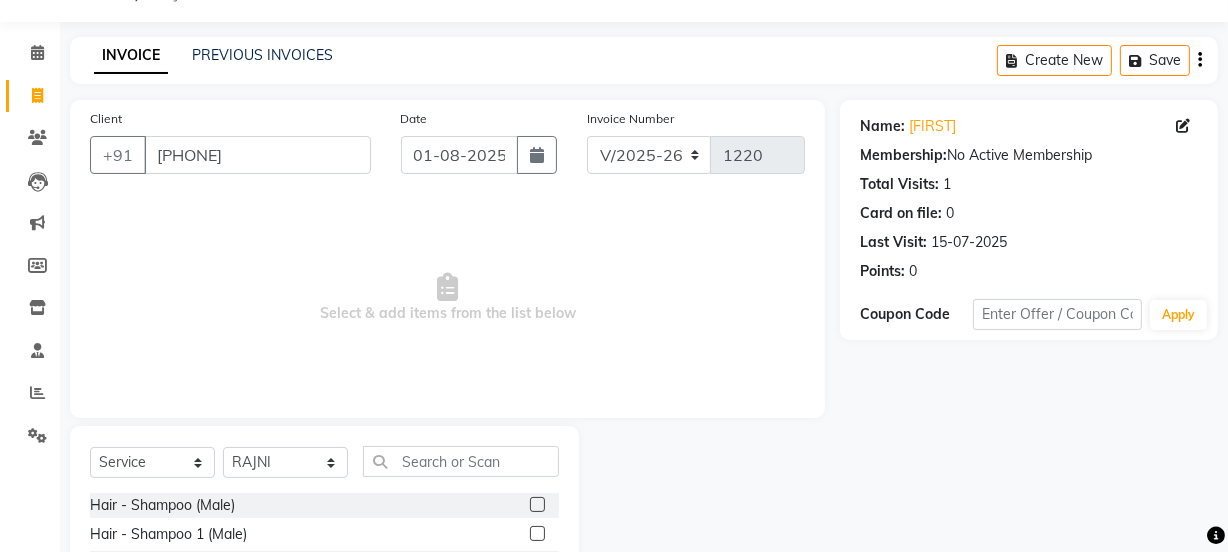 click on "Select  Service  Product  Membership  Package Voucher Prepaid Gift Card  Select Stylist Aarti Ahsan Aman BUBLEEN COUNTER SALE GAURAV Himanshu JAVED KAVITA Manager NITIN RAJNI ROHIT Saifi Sattu VISHAL Hair - Shampoo (Male)  Hair - Shampoo 1 (Male)  Hair - Conditioner (Male)  Hair - Conditioner 1 (Male)  Hair - Tonsure (Male)  Hair - Haircut (Male)  Hair - Child Haircut (Male)  Hair - Beard Styling (Male)  Hair - Shave (Male)  Hair - Oil Massage (Male)  Hair - Plex Treatment (Male)  Hair - Hair Spa (Male)  Hair - Hair Spa 1 (Male)  Hair - Hair Spa 2 (Male)  Hair - Color (Male)  Hair - Color 1 (Male)  Hair - Beard Color (Male)  Hair - Highlights (Male)  Hair - Rebonding (Male)  Hair - Smoothening (Male)  Hair - Keratin (Male)  Hair - Botox (Male)  Hair - Perming (Male)  Hair - Shampoo (Female)  Hair - Shampoo 1 (Female)  Hair - Conditoner (Female)  Hair - Conditoner 1 (Female)  Hair - Haircut (Female)  Hair - Child Haircut (Female)  Hair - Blowdry (Female)  Hair - Change Of Style (Female)  Hair - Botox (Female)" 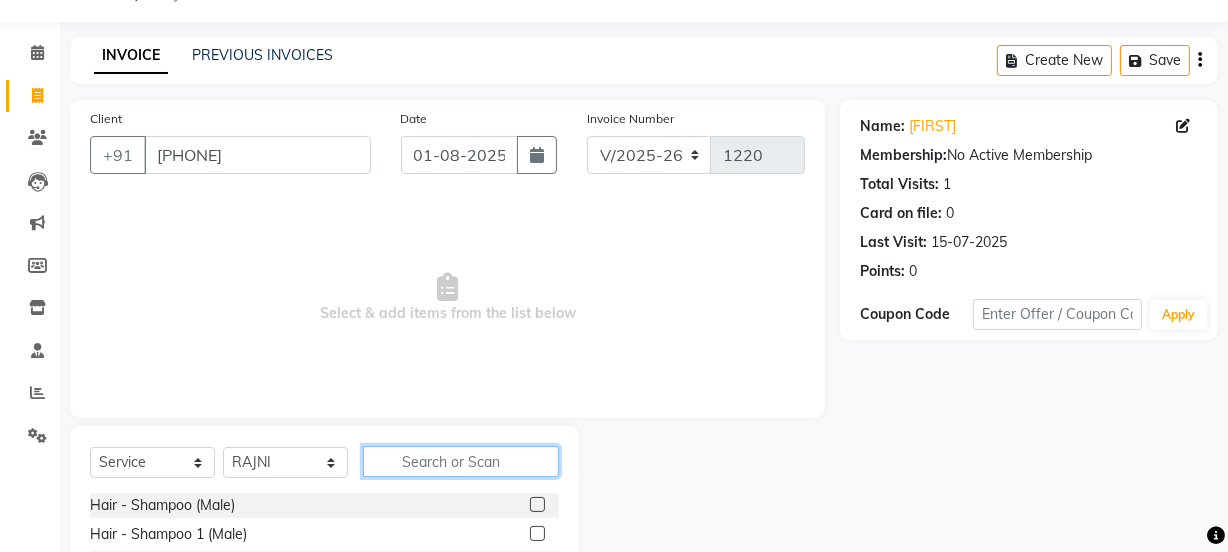 click 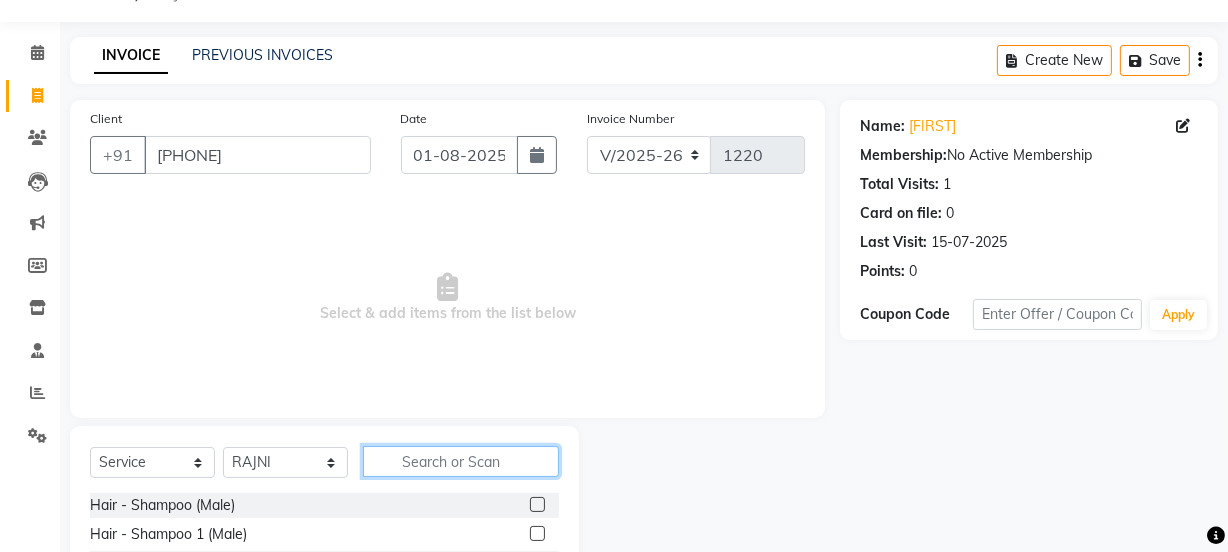 click 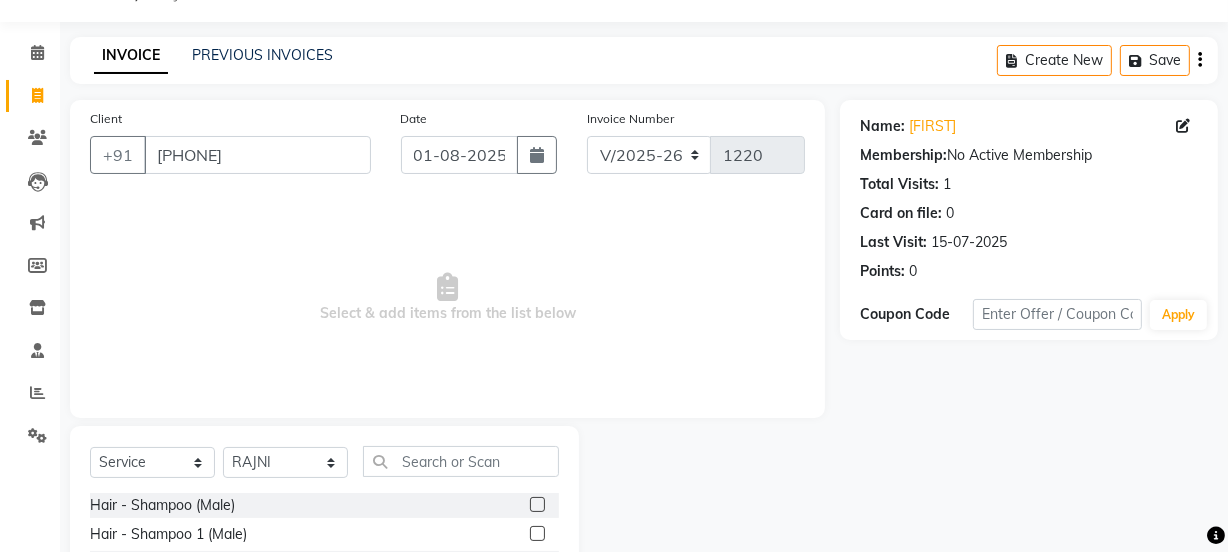 click on "Client +91 [PHONE] Date [DATE] Invoice Number V/2025 V/2025-26 1220 Select & add items from the list below" 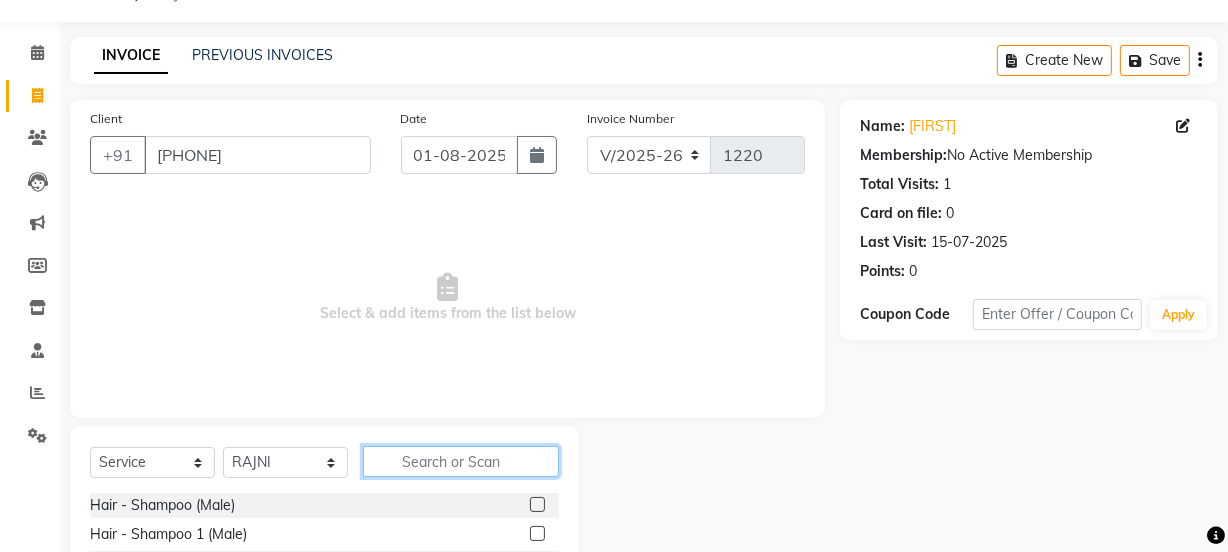 click 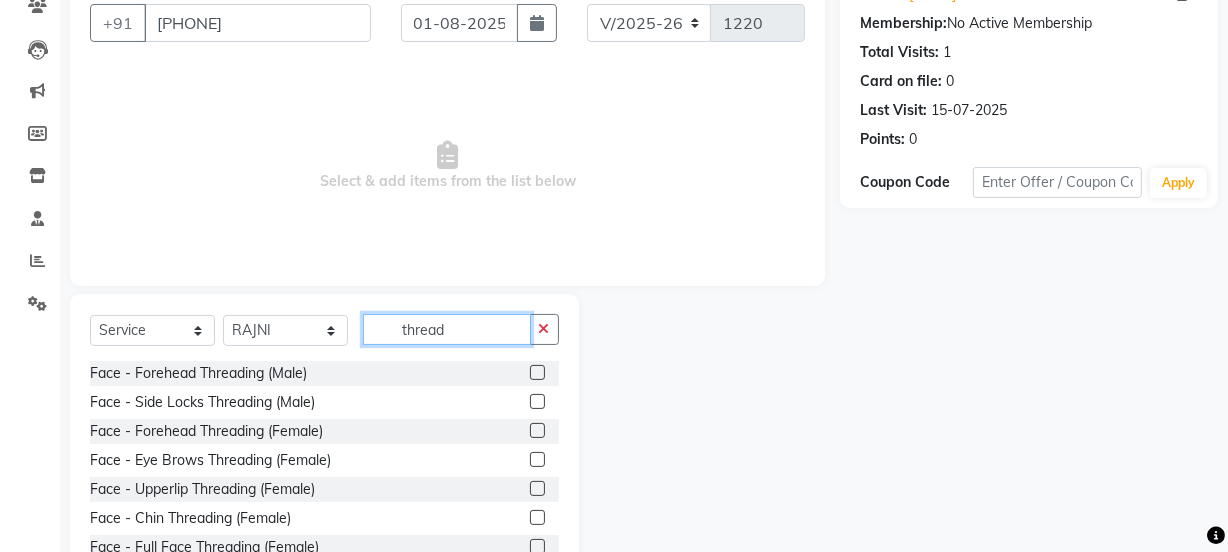 scroll, scrollTop: 250, scrollLeft: 0, axis: vertical 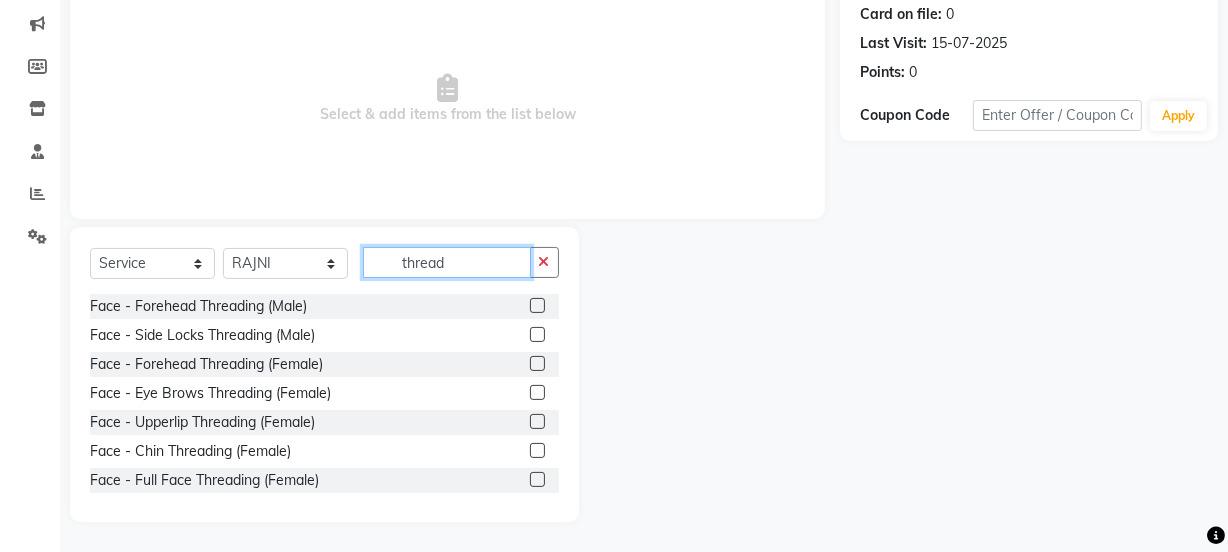 type on "thread" 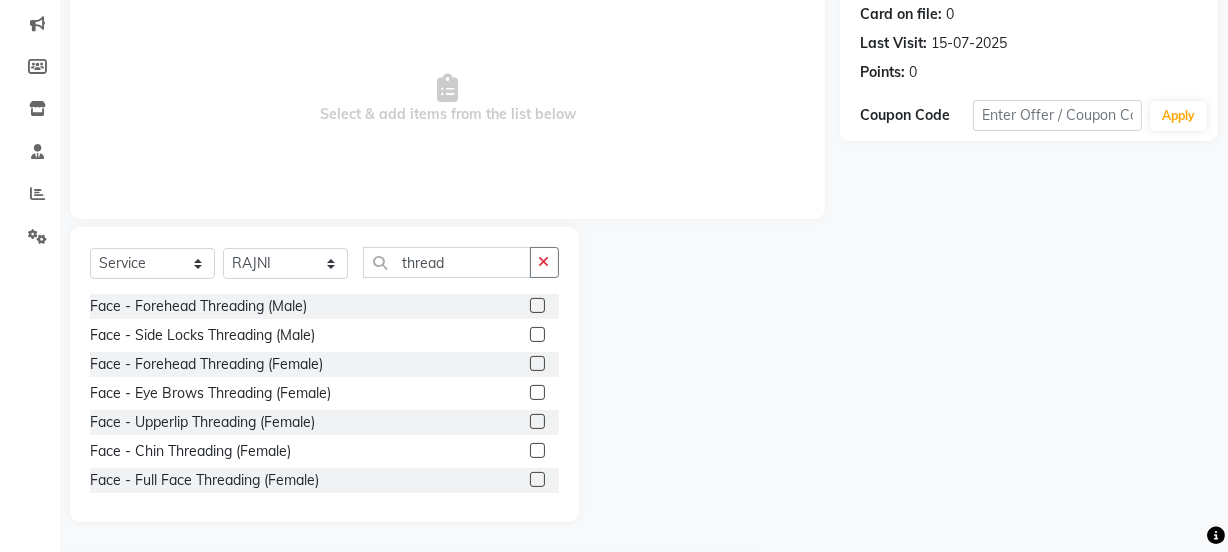 click 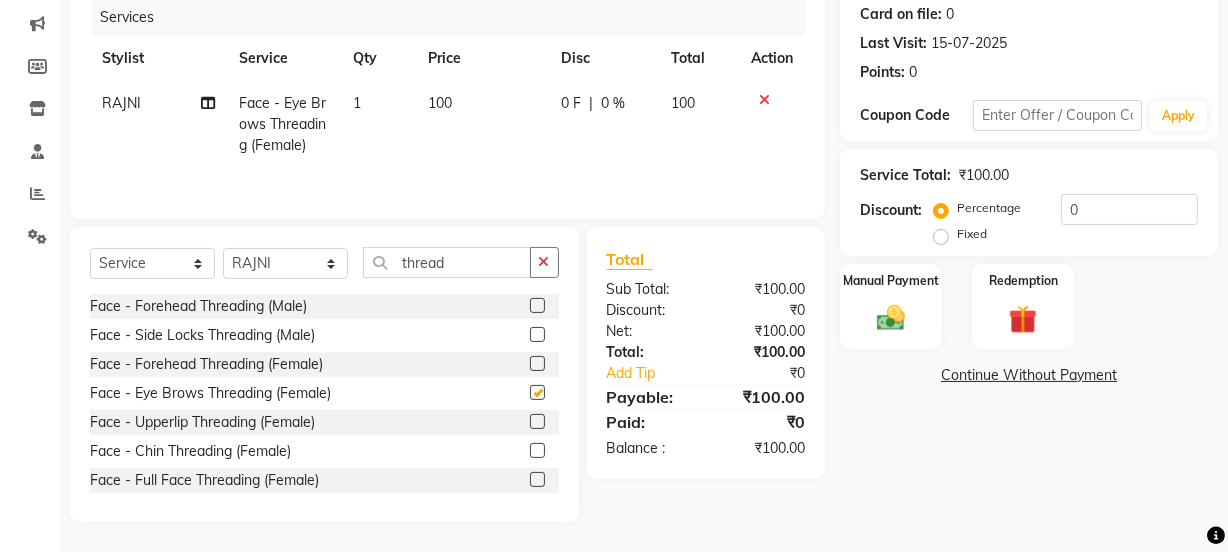 checkbox on "false" 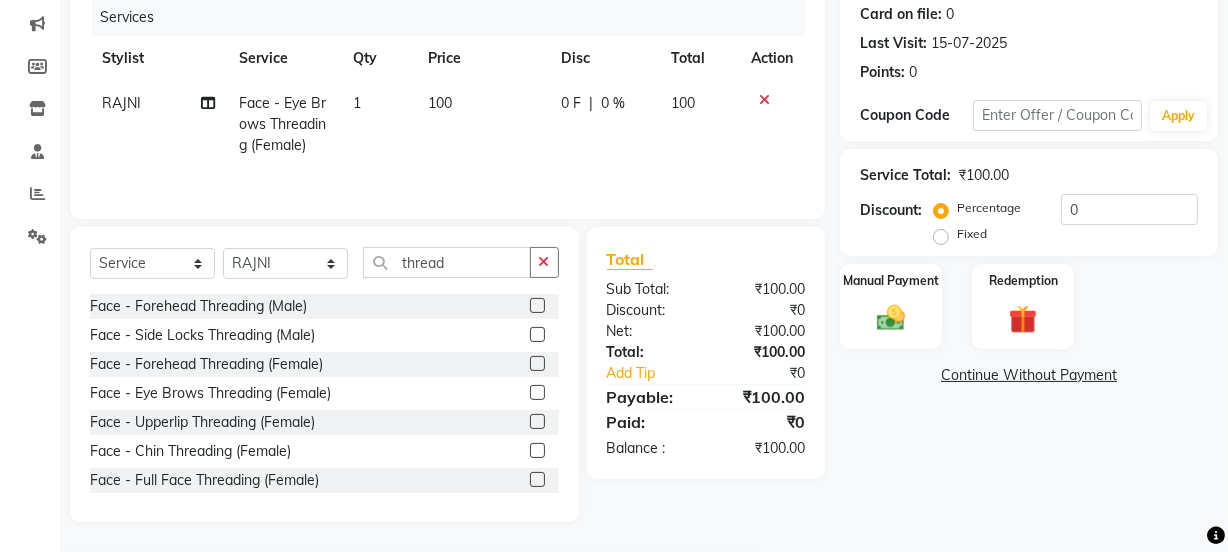 click 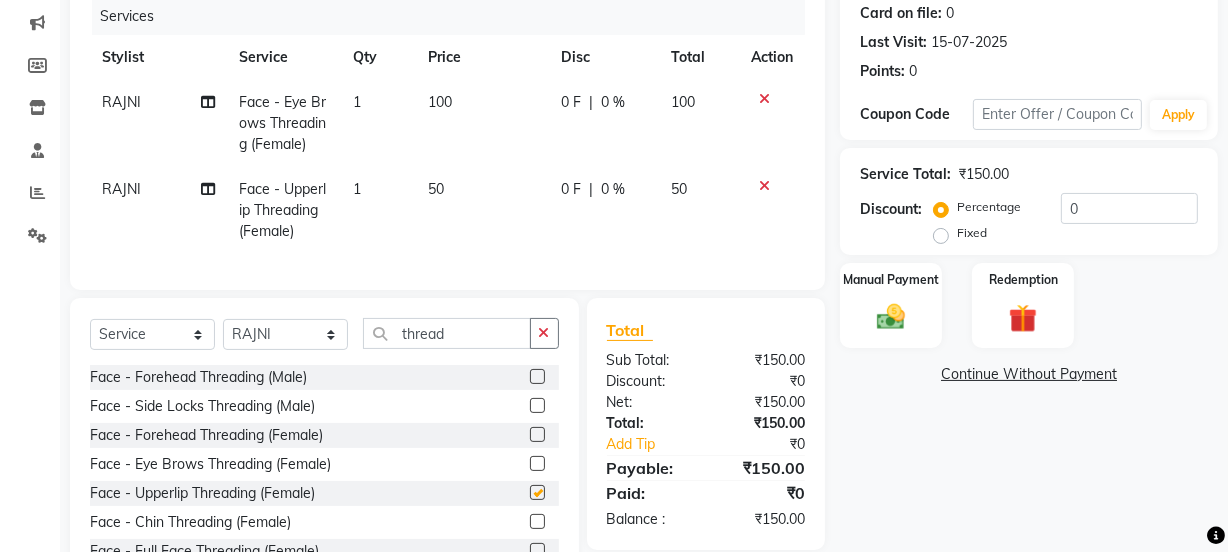 checkbox on "false" 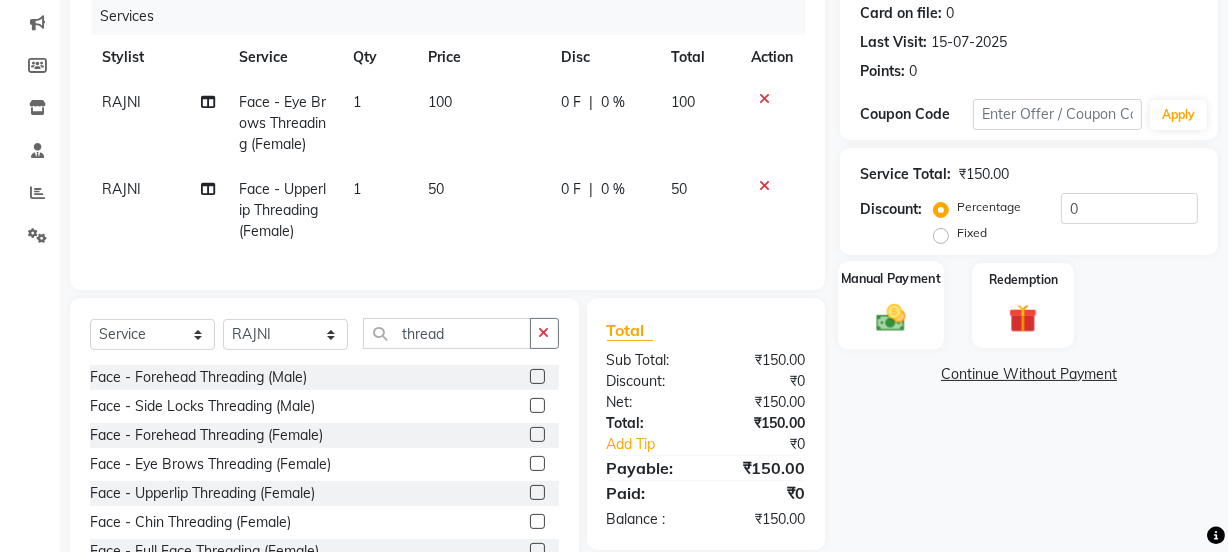 click 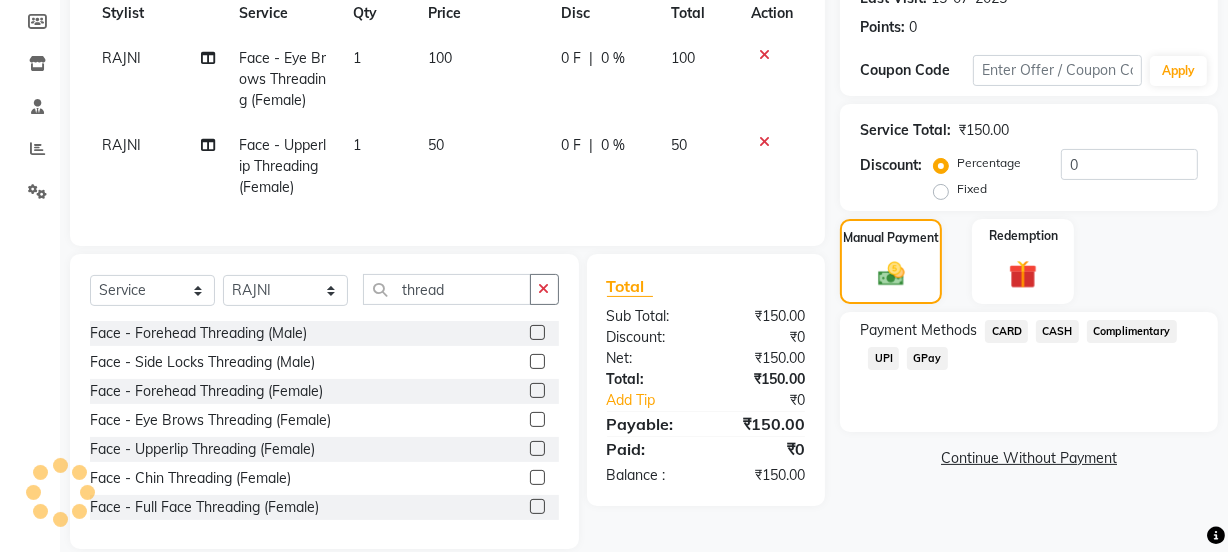 scroll, scrollTop: 335, scrollLeft: 0, axis: vertical 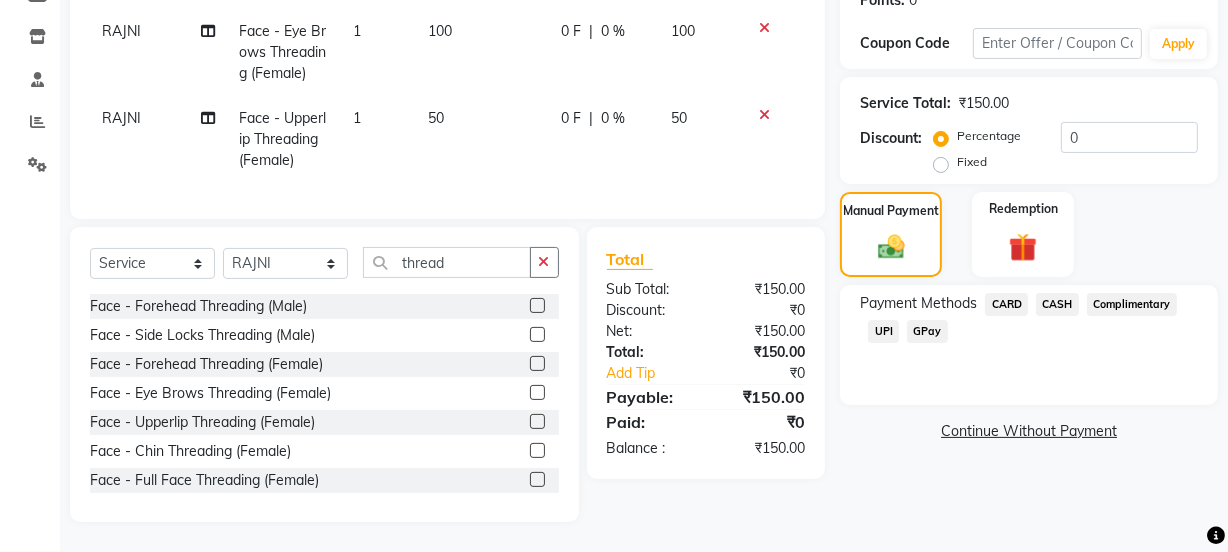 click on "UPI" 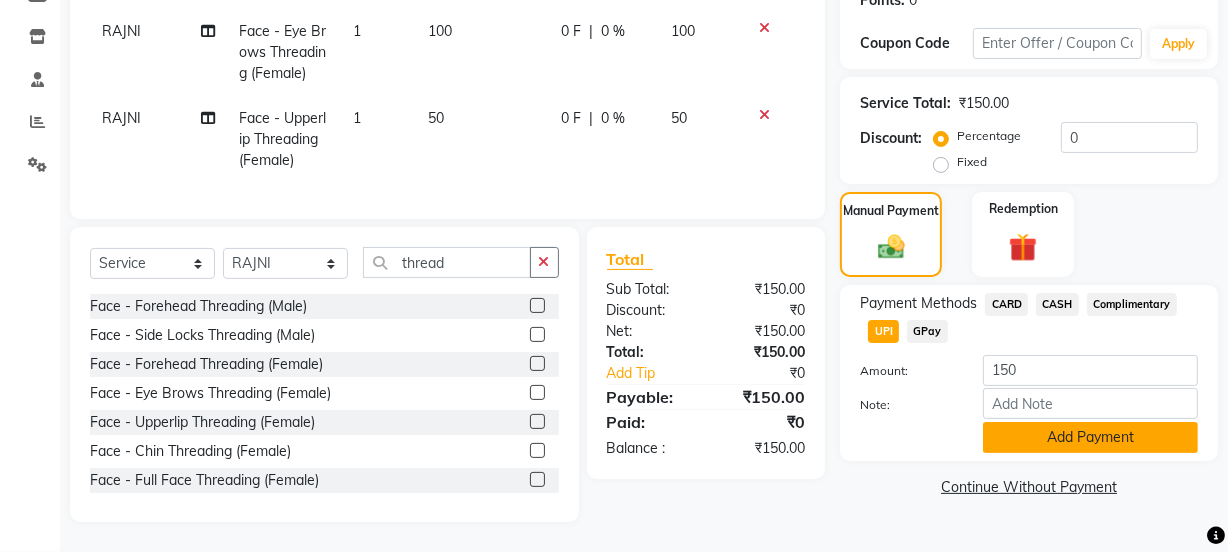 click on "Add Payment" 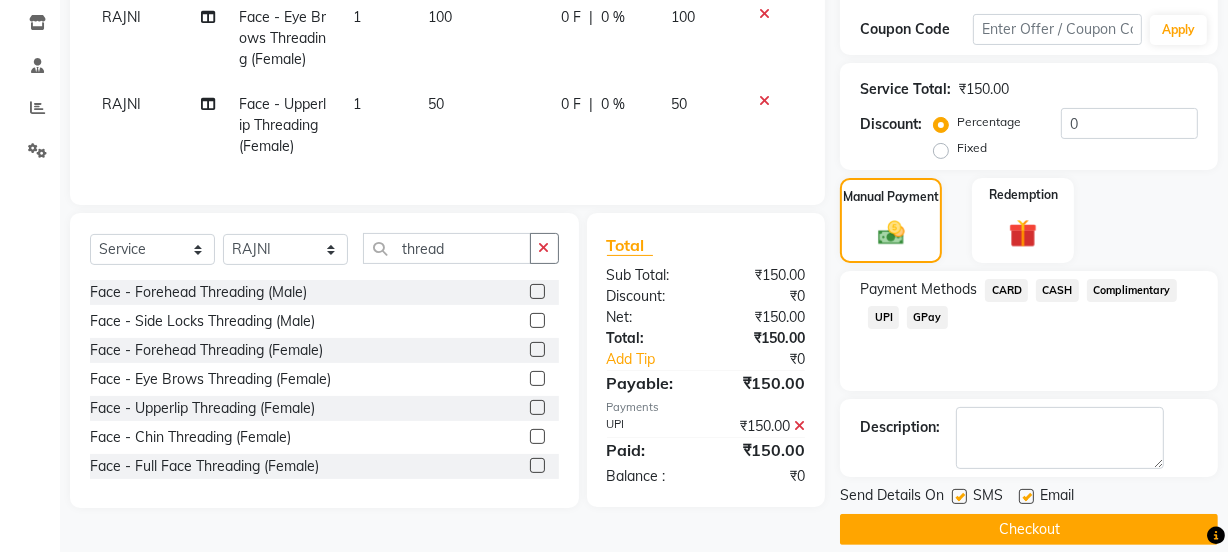 click on "Checkout" 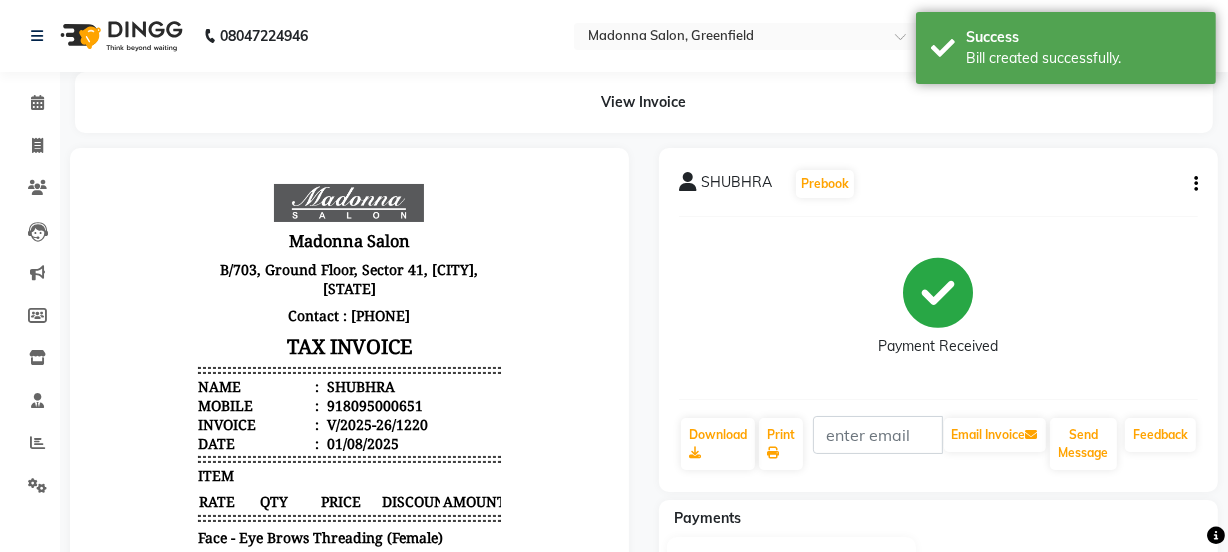 scroll, scrollTop: 0, scrollLeft: 0, axis: both 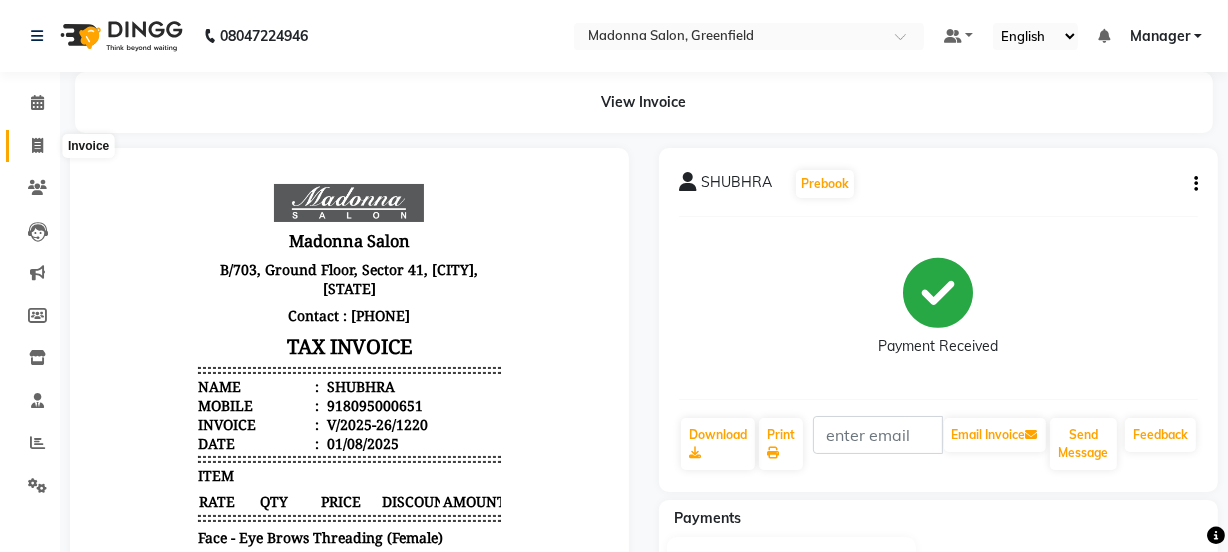 click 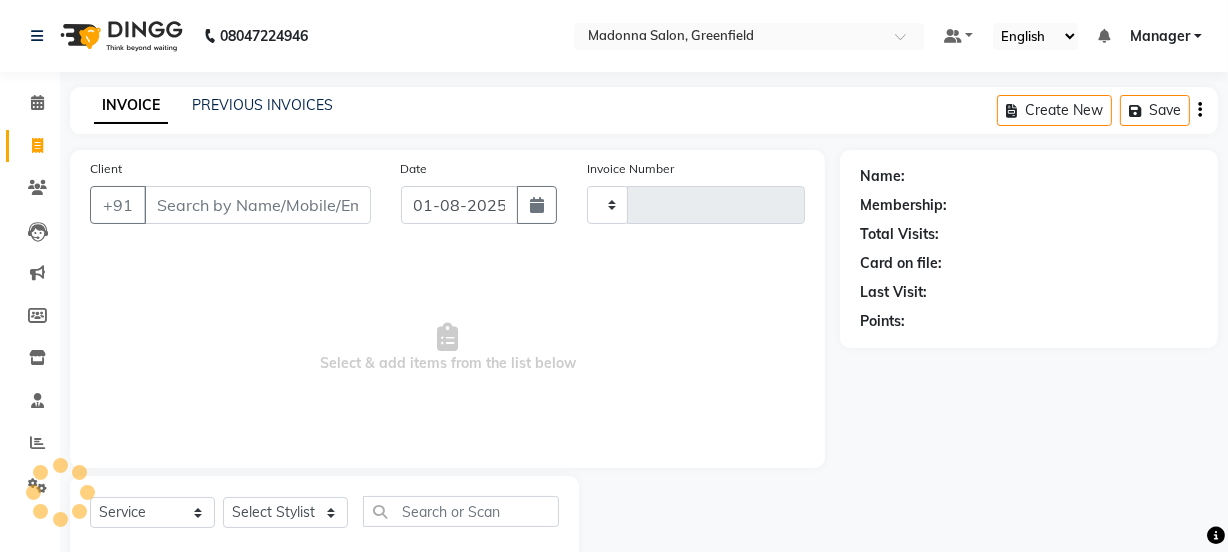 scroll, scrollTop: 50, scrollLeft: 0, axis: vertical 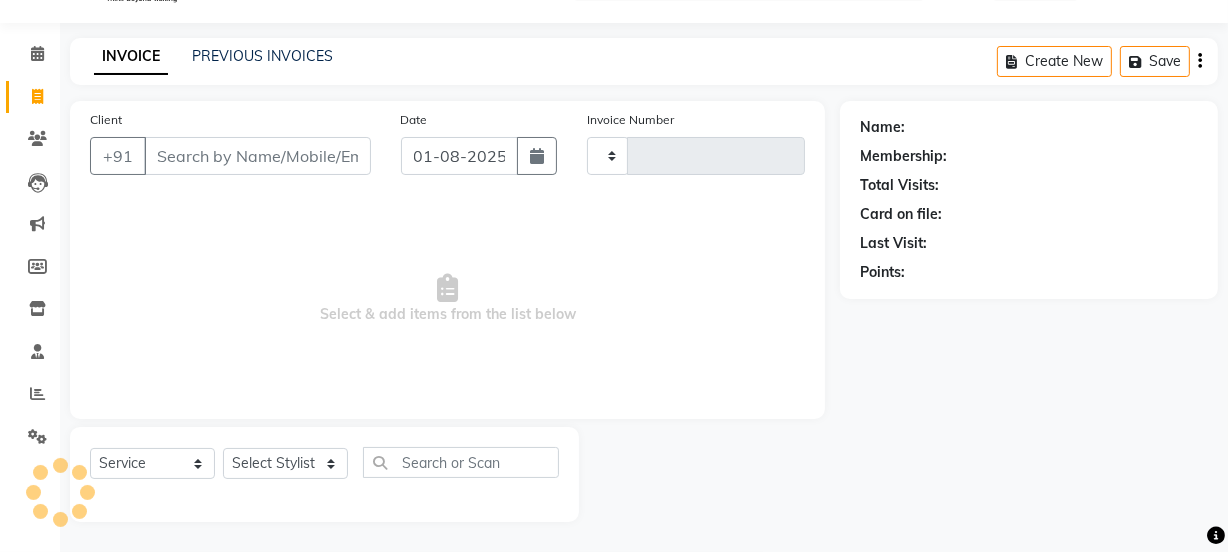 type on "1221" 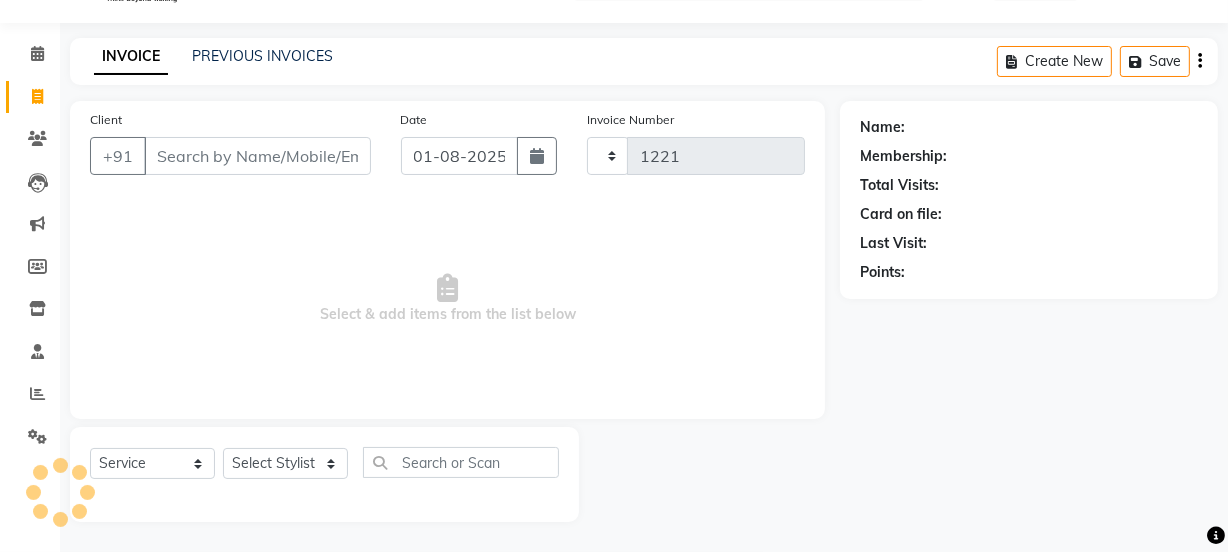 select on "7672" 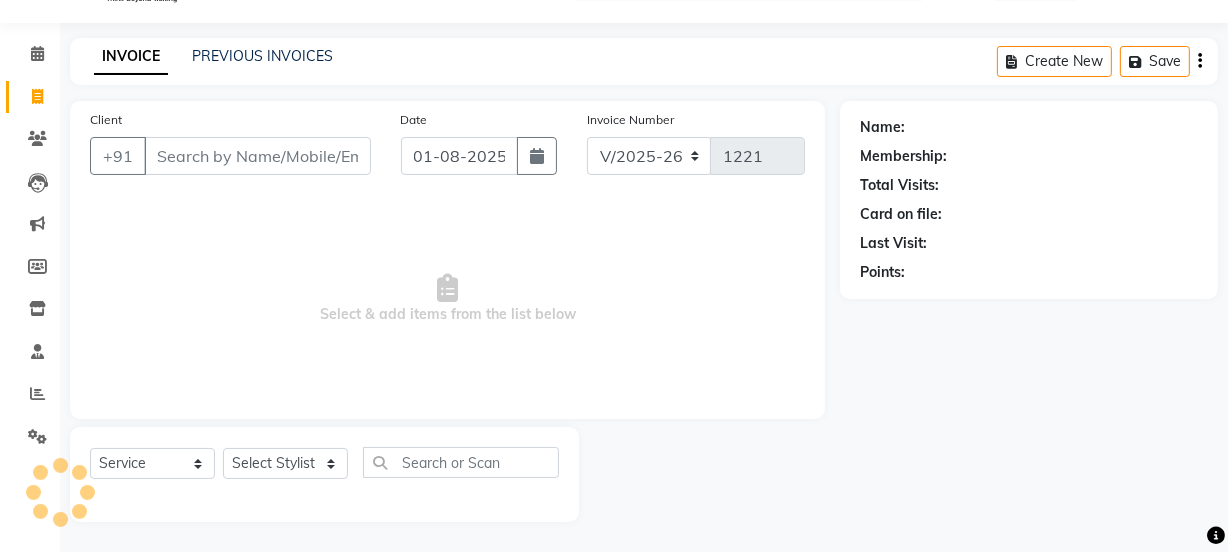 click on "Client" at bounding box center [257, 156] 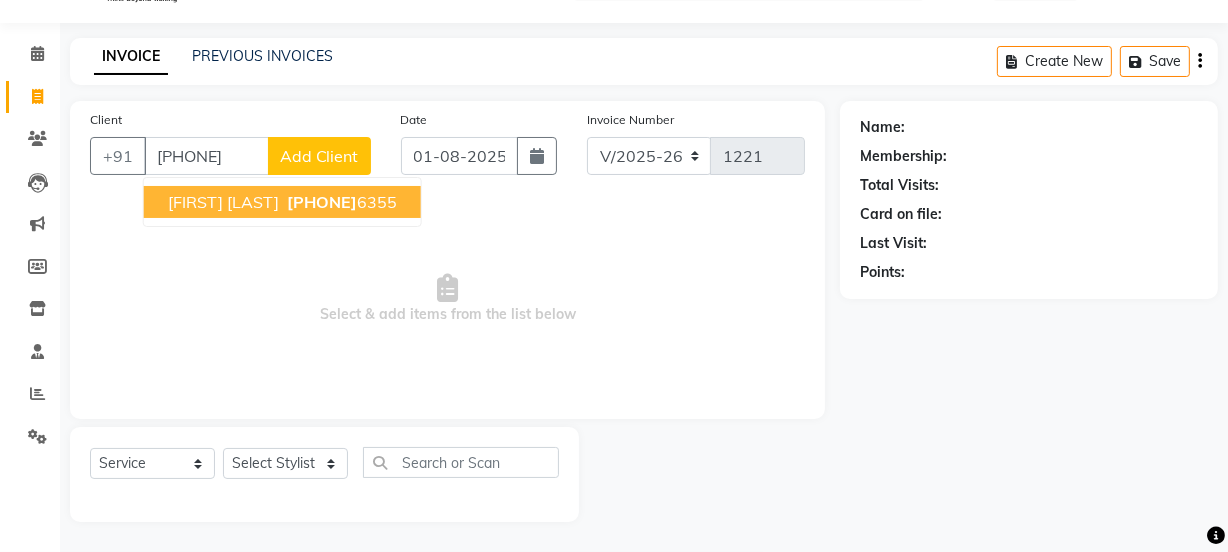 click on "[FIRST] [LAST]" at bounding box center (223, 202) 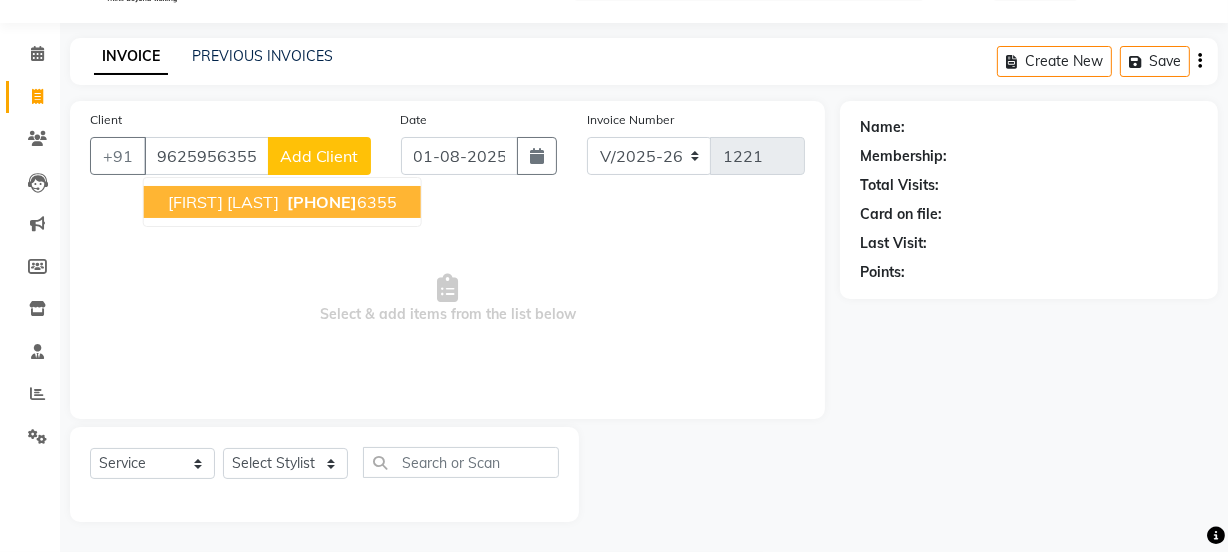 type on "9625956355" 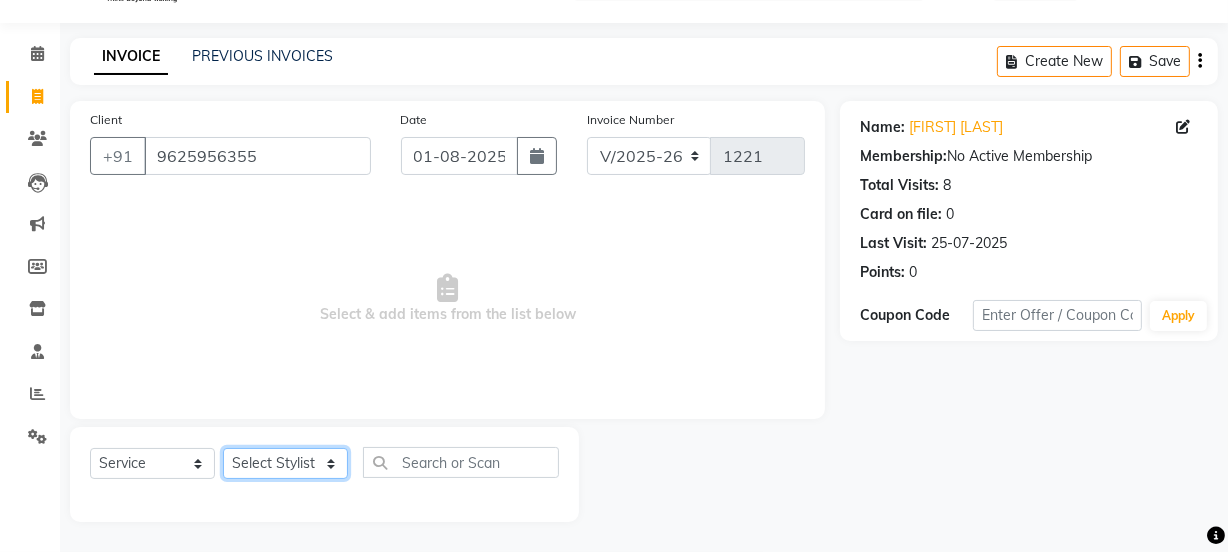 click on "Select Stylist Aarti Ahsan Aman BUBLEEN COUNTER SALE GAURAV Himanshu JAVED KAVITA Manager NITIN RAJNI ROHIT Saifi Sattu VISHAL" 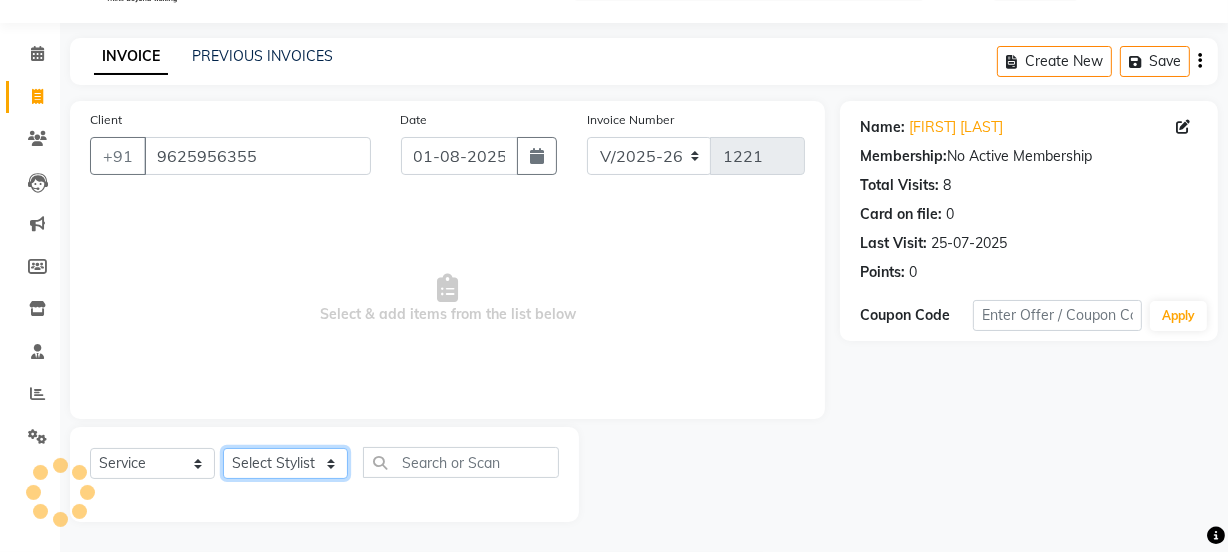 select on "68885" 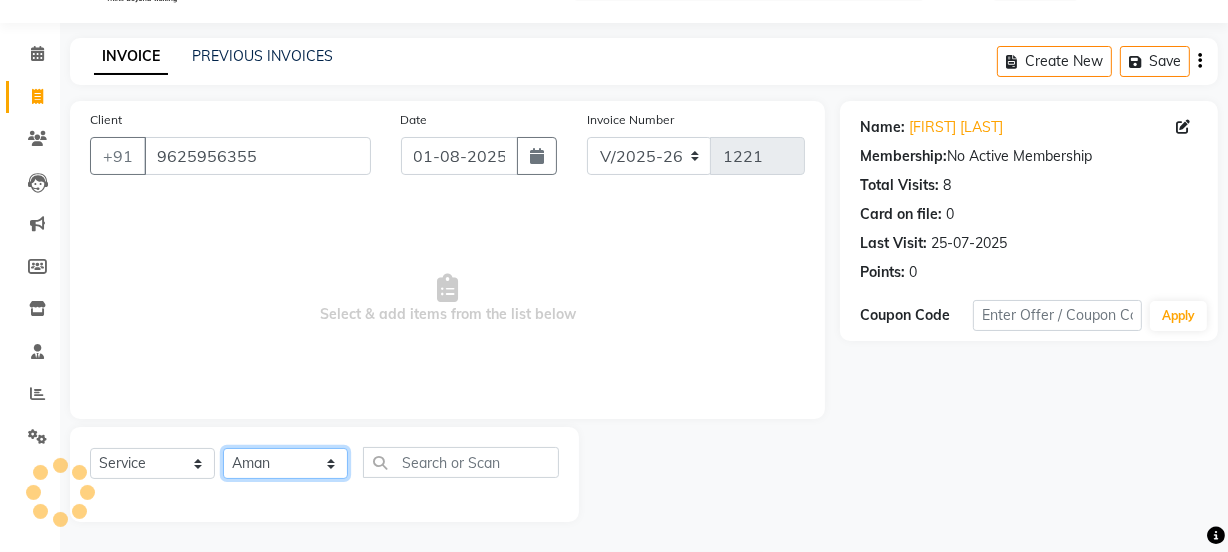 click on "Select Stylist Aarti Ahsan Aman BUBLEEN COUNTER SALE GAURAV Himanshu JAVED KAVITA Manager NITIN RAJNI ROHIT Saifi Sattu VISHAL" 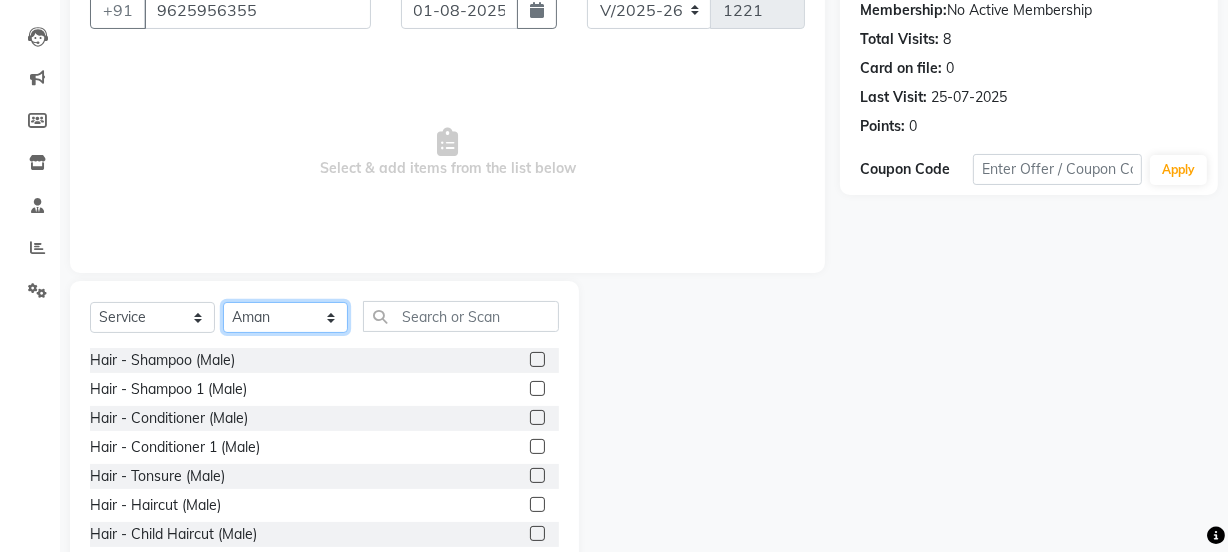 scroll, scrollTop: 250, scrollLeft: 0, axis: vertical 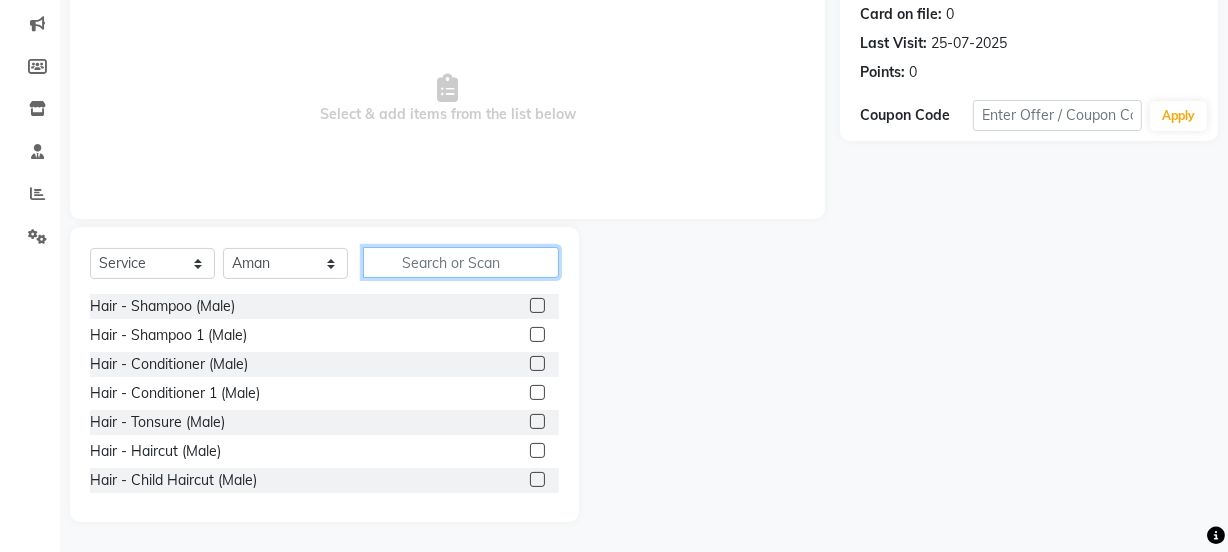 click 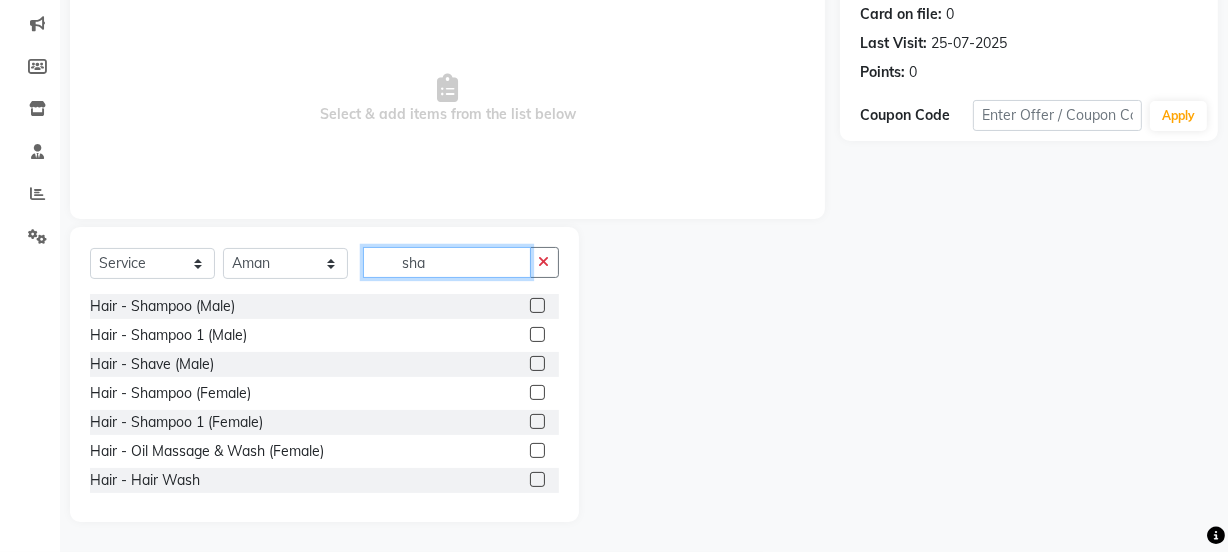 scroll, scrollTop: 194, scrollLeft: 0, axis: vertical 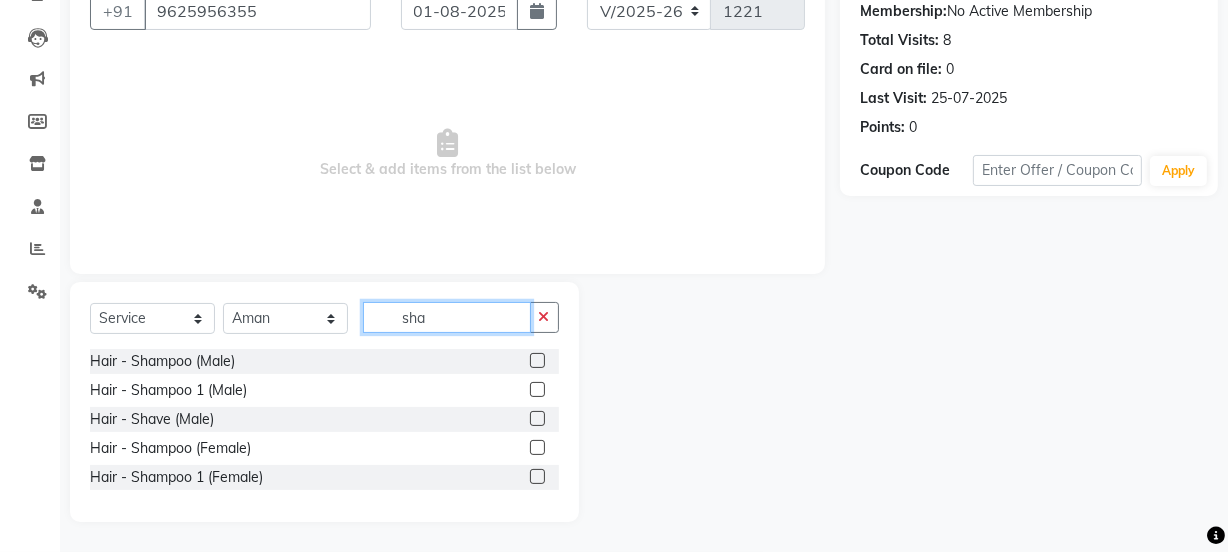 type on "sha" 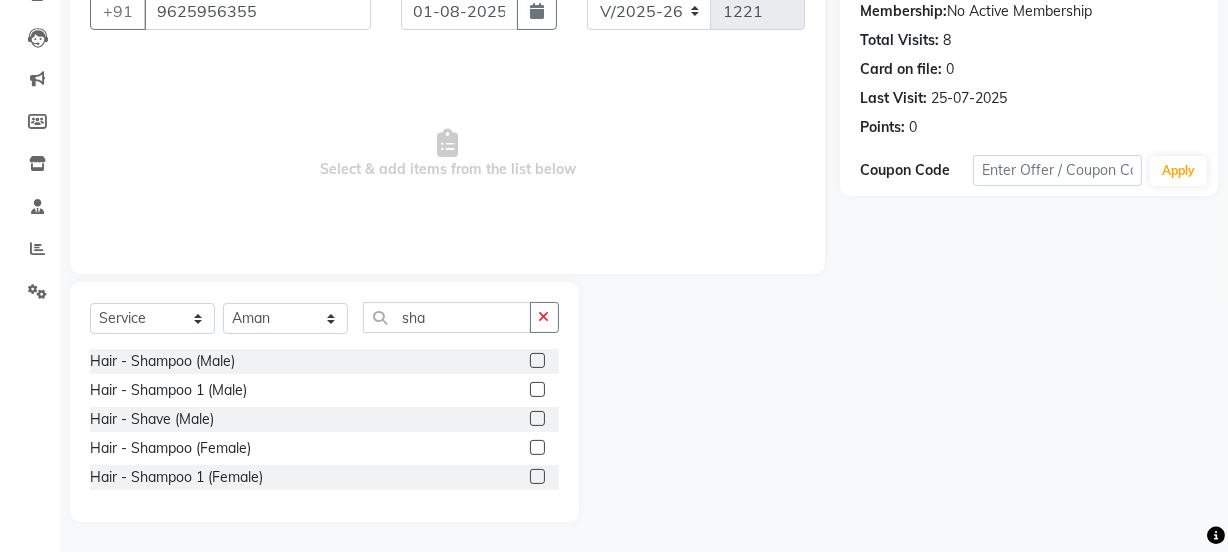 click 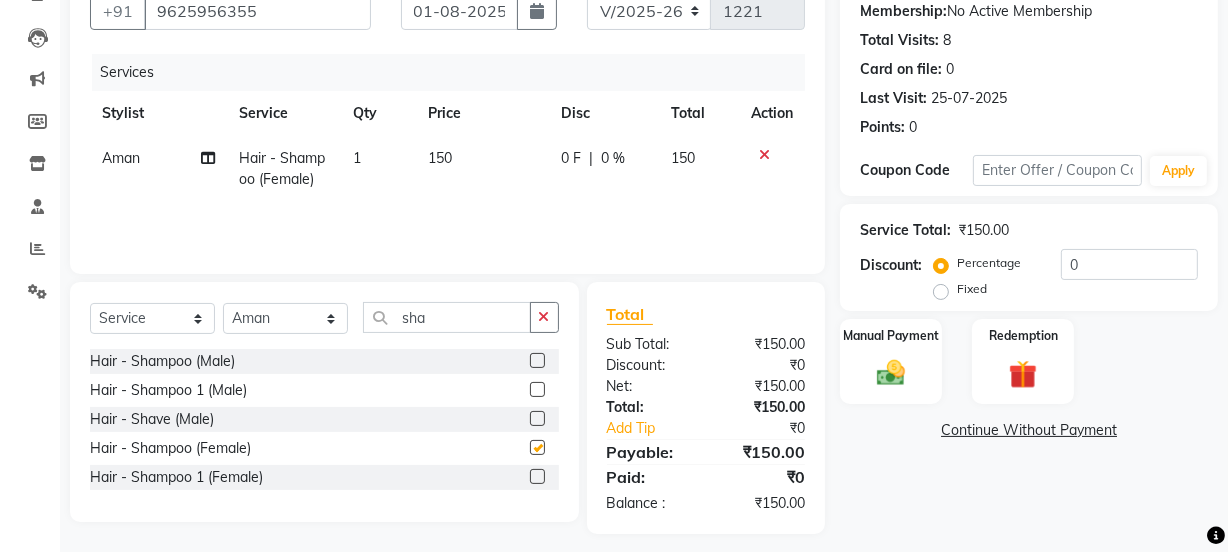 checkbox on "false" 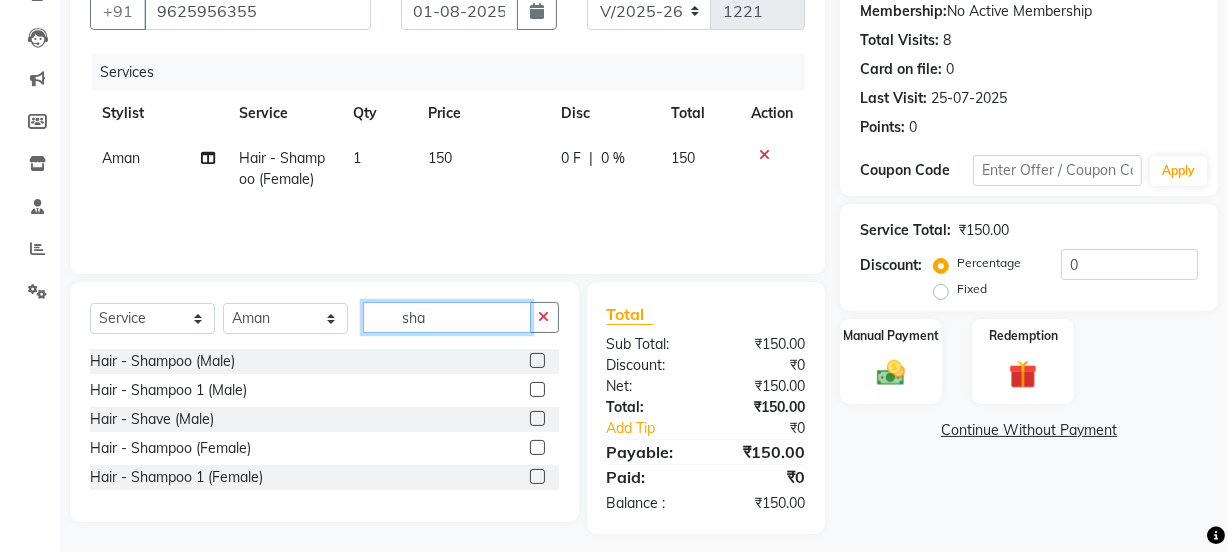 click on "sha" 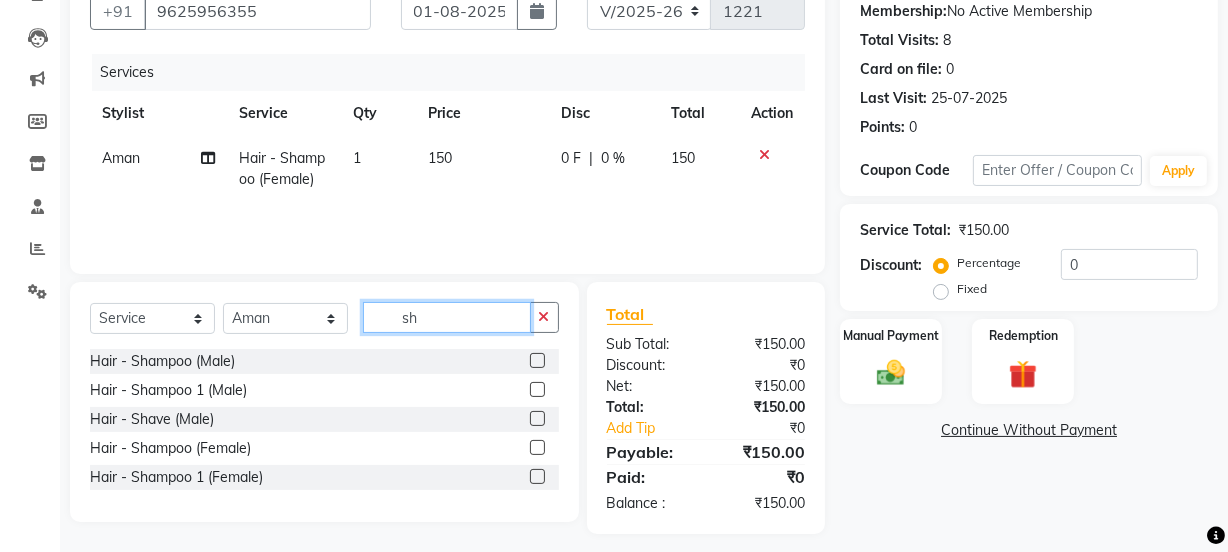 type on "s" 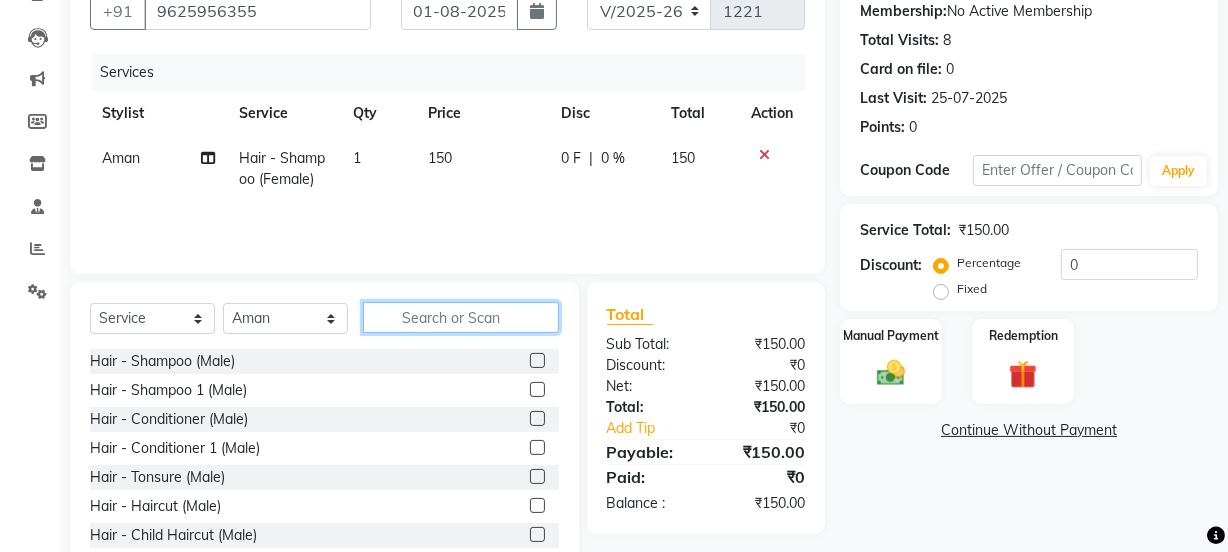 type 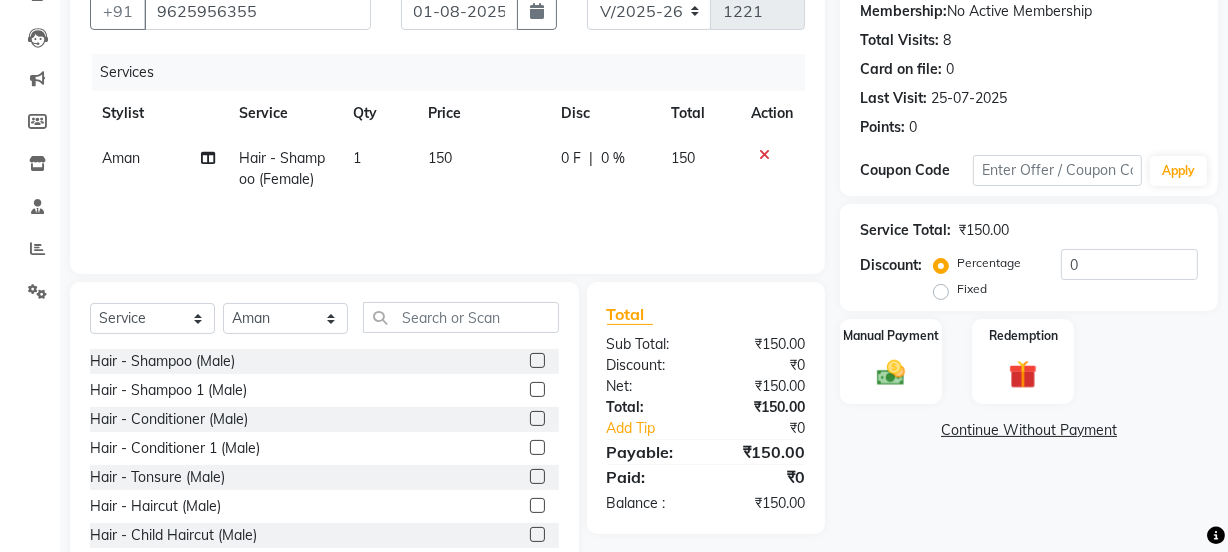click on "150" 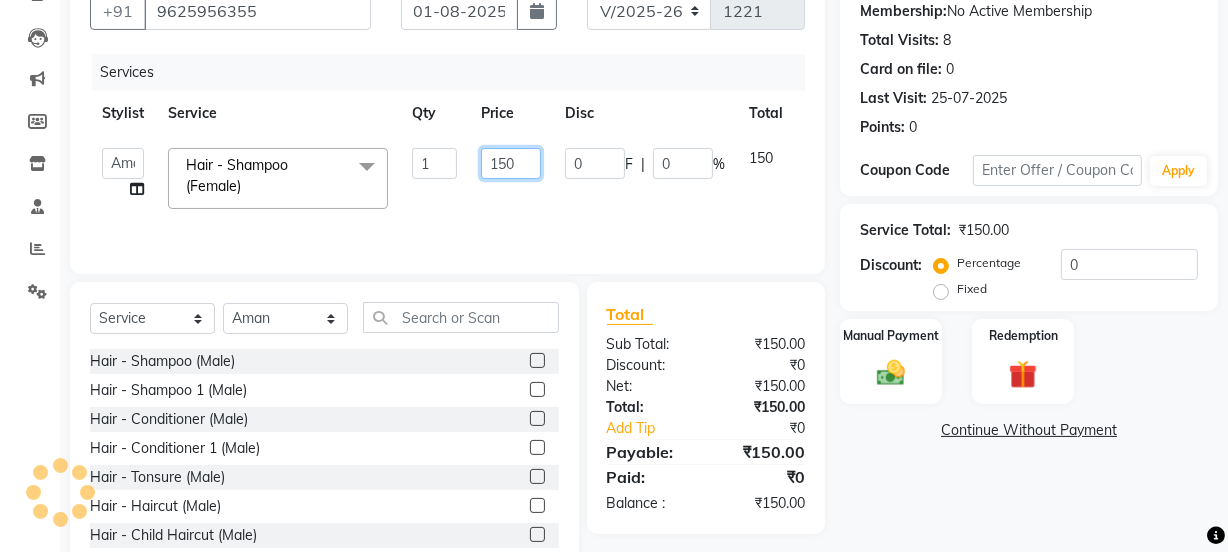 click on "150" 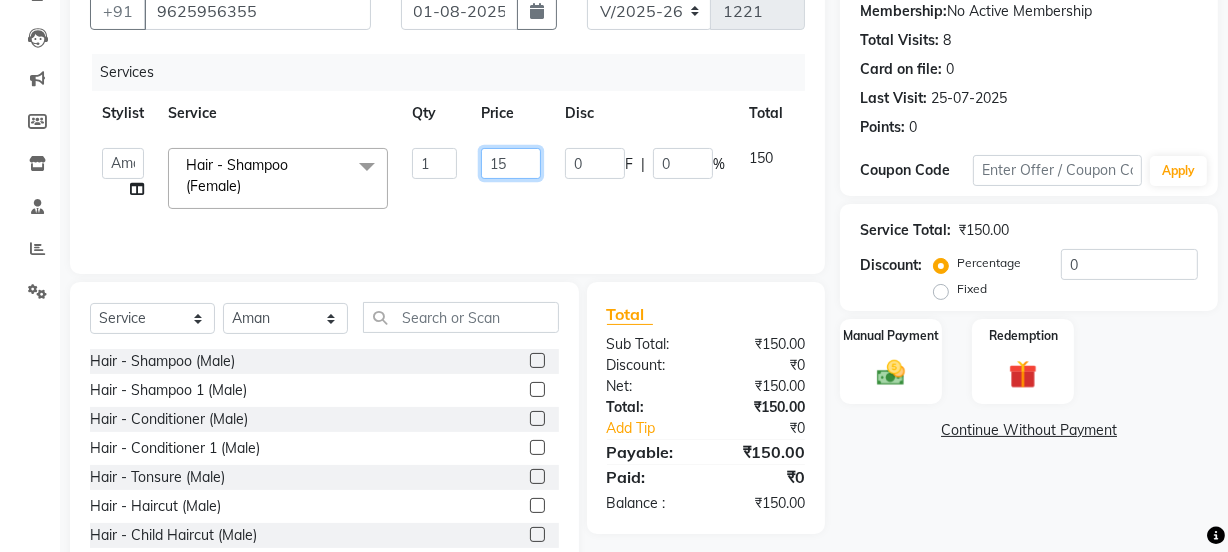 type on "1" 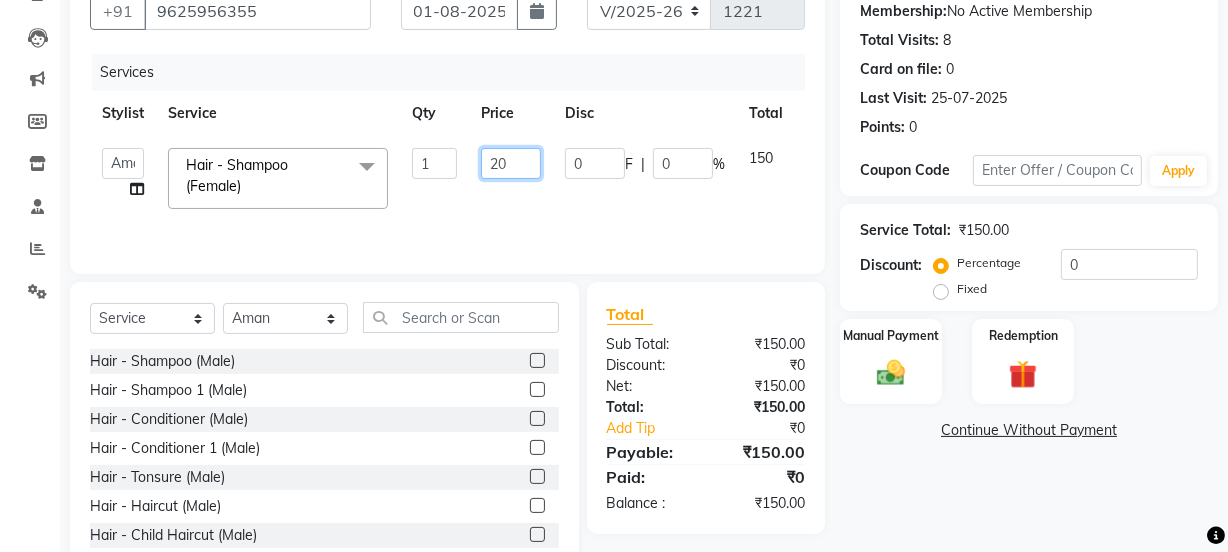 type on "200" 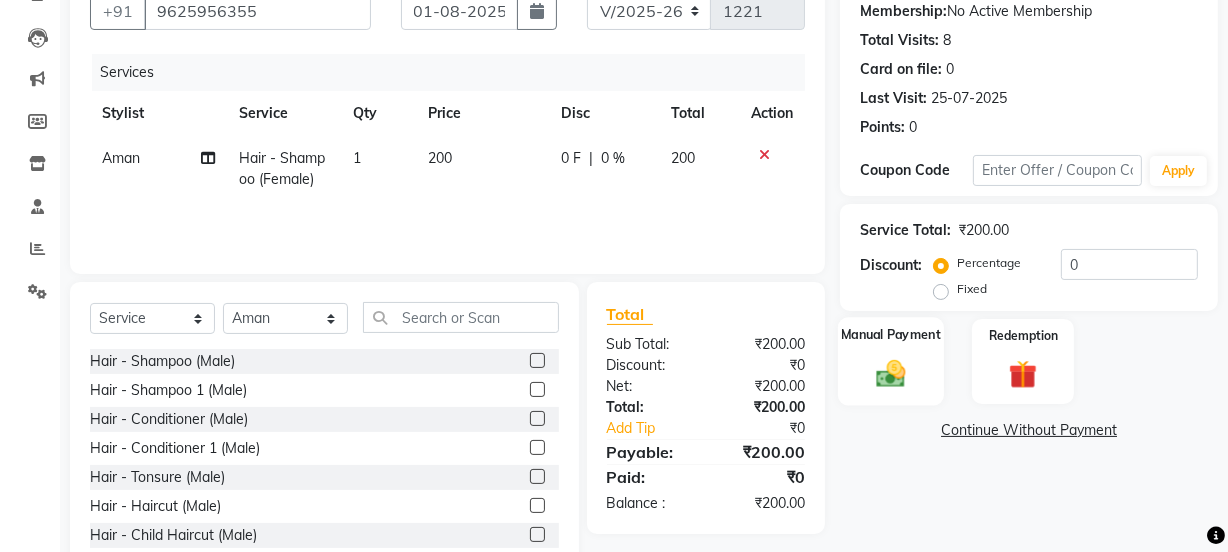 click on "Manual Payment" 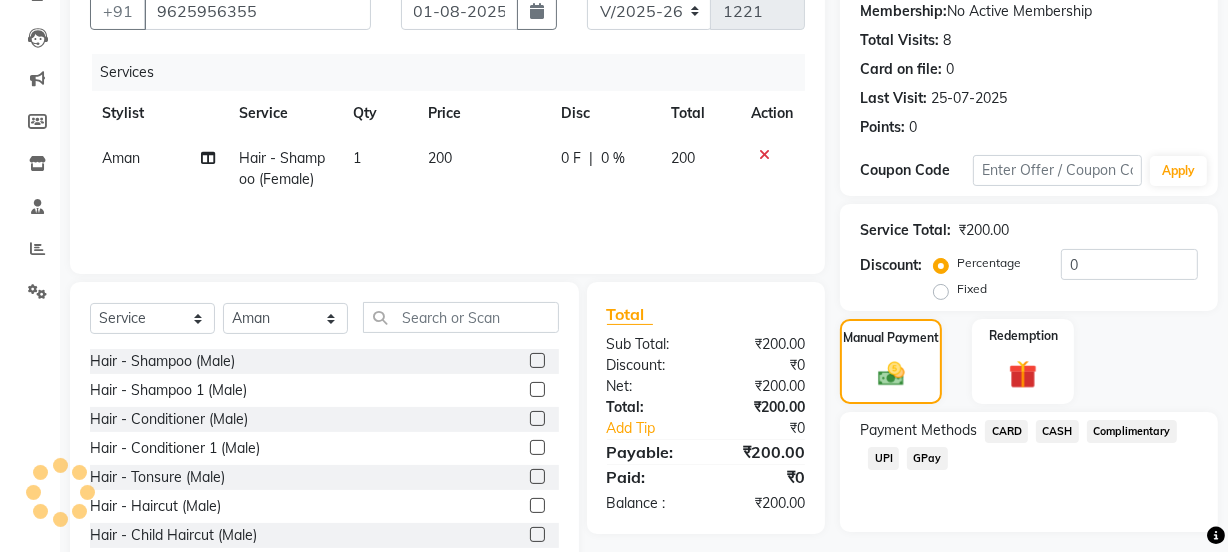 click on "UPI" 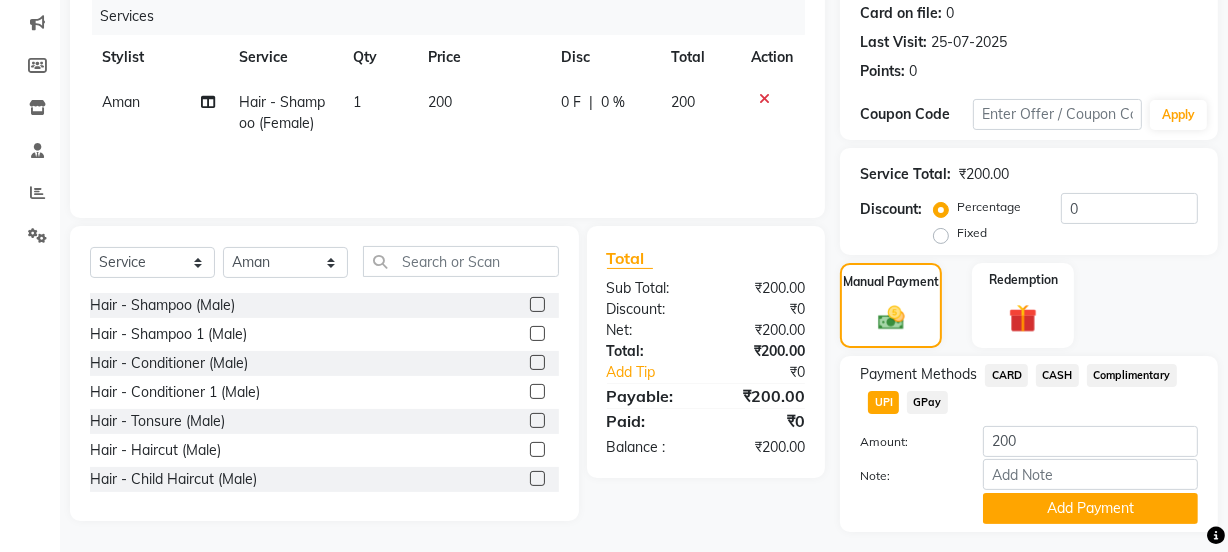 scroll, scrollTop: 300, scrollLeft: 0, axis: vertical 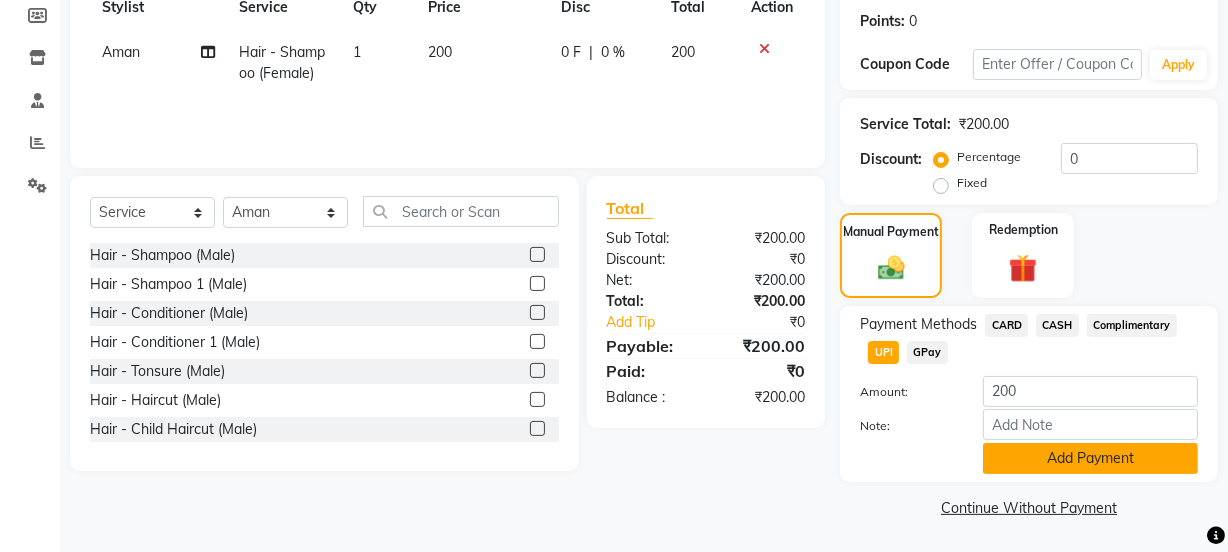 click on "Add Payment" 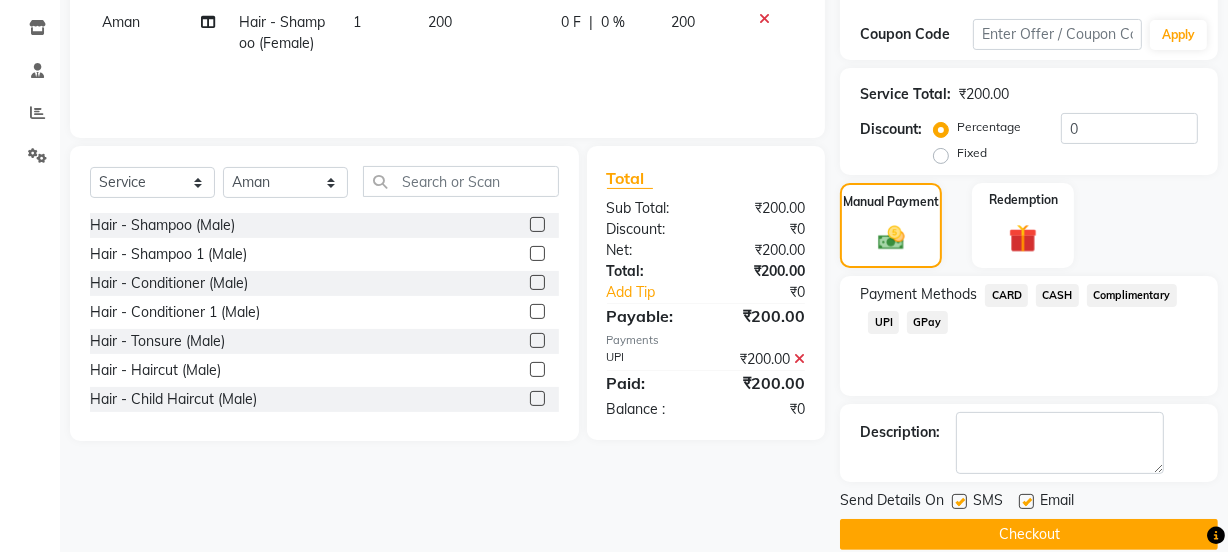 scroll, scrollTop: 357, scrollLeft: 0, axis: vertical 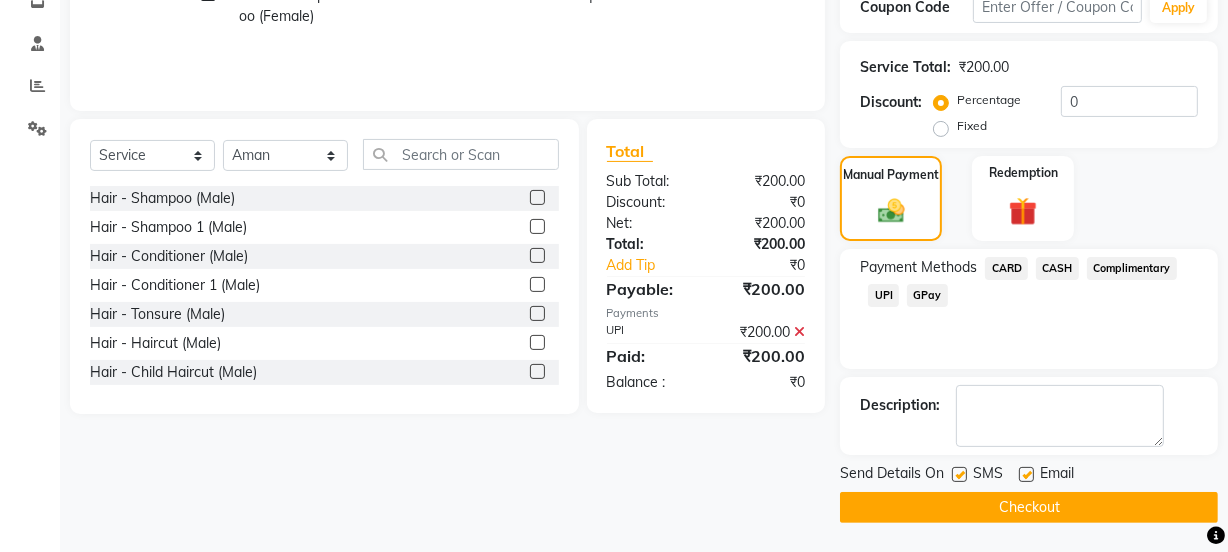 click on "Checkout" 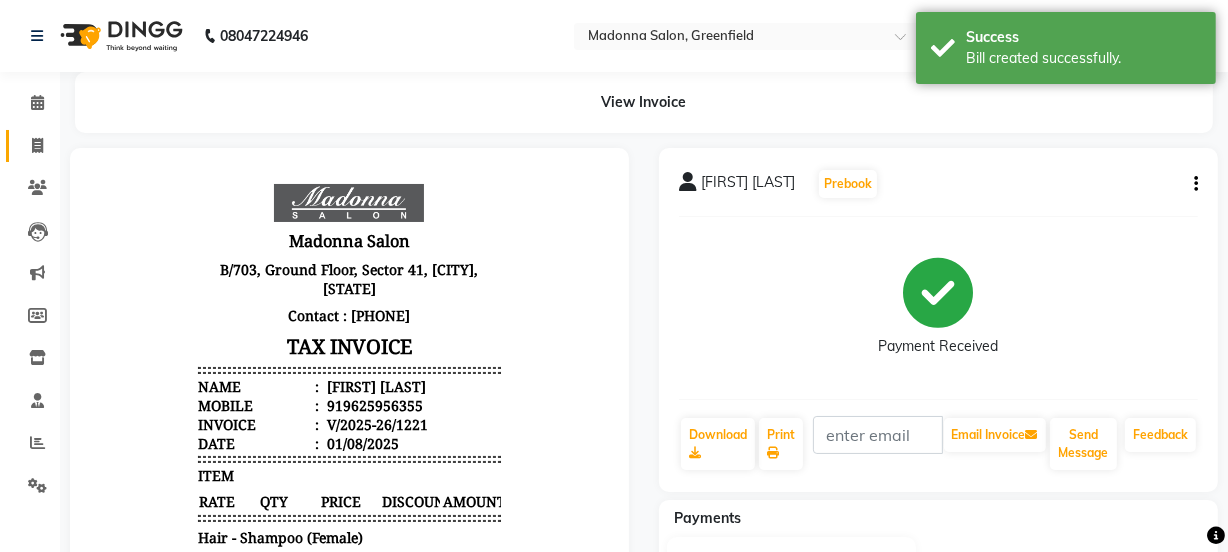 scroll, scrollTop: 0, scrollLeft: 0, axis: both 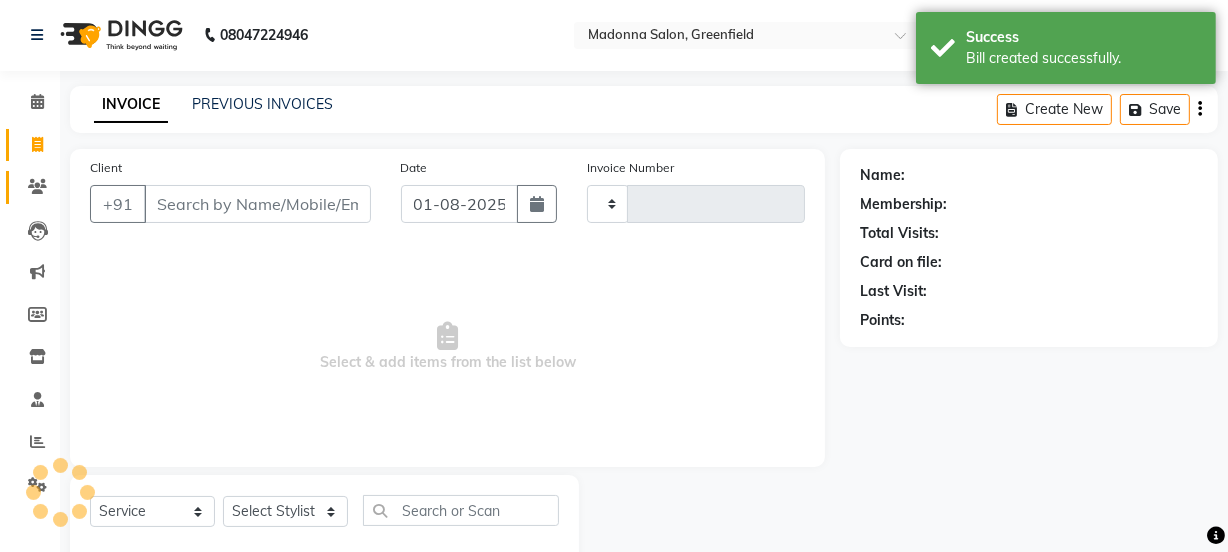 type on "1222" 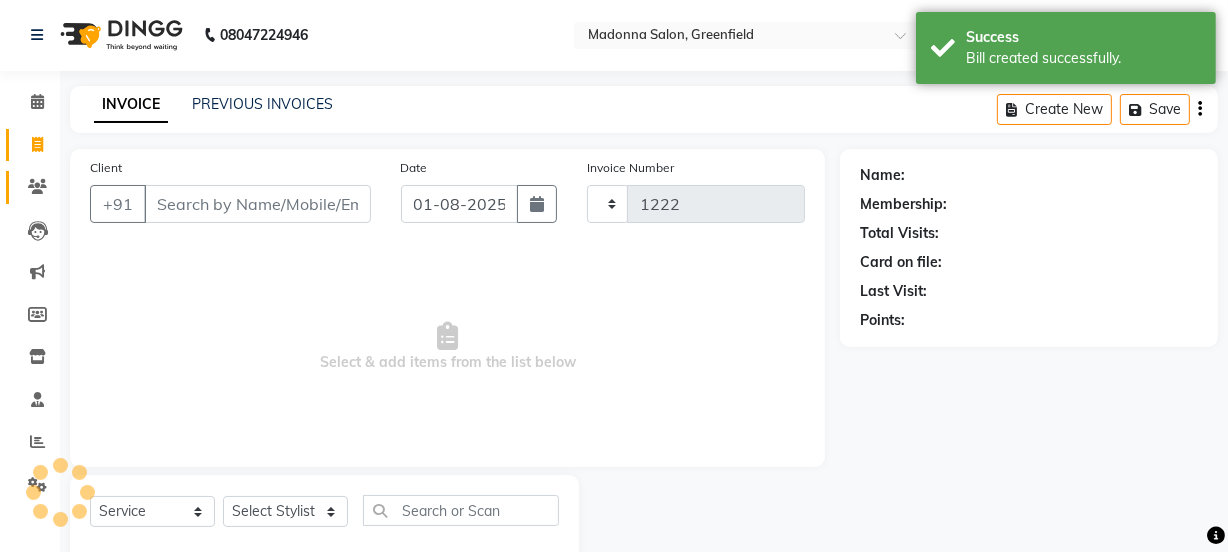 scroll, scrollTop: 50, scrollLeft: 0, axis: vertical 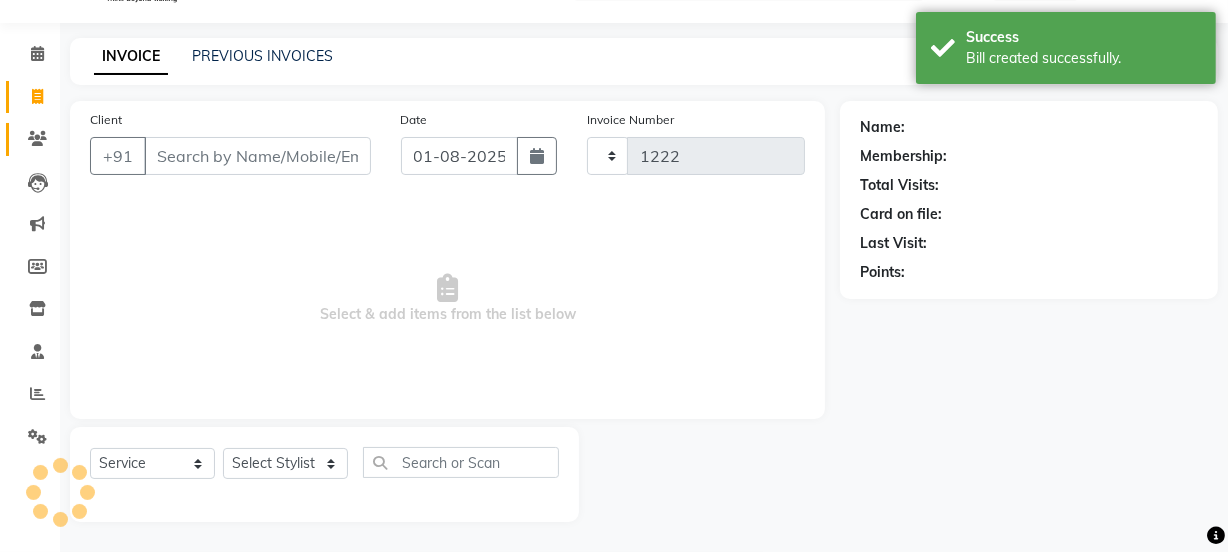 select on "7672" 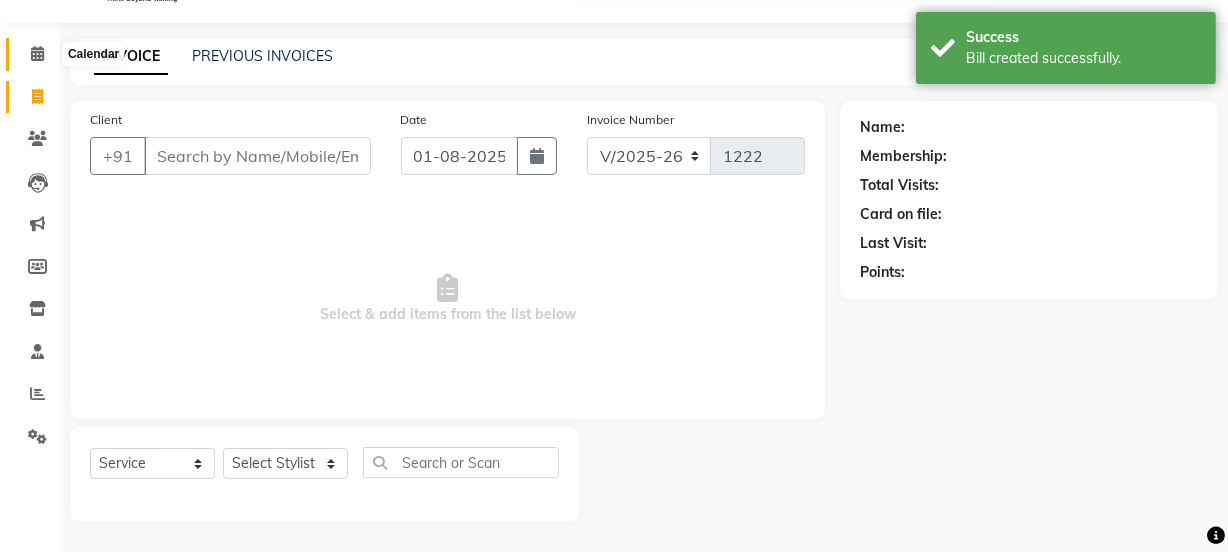 click 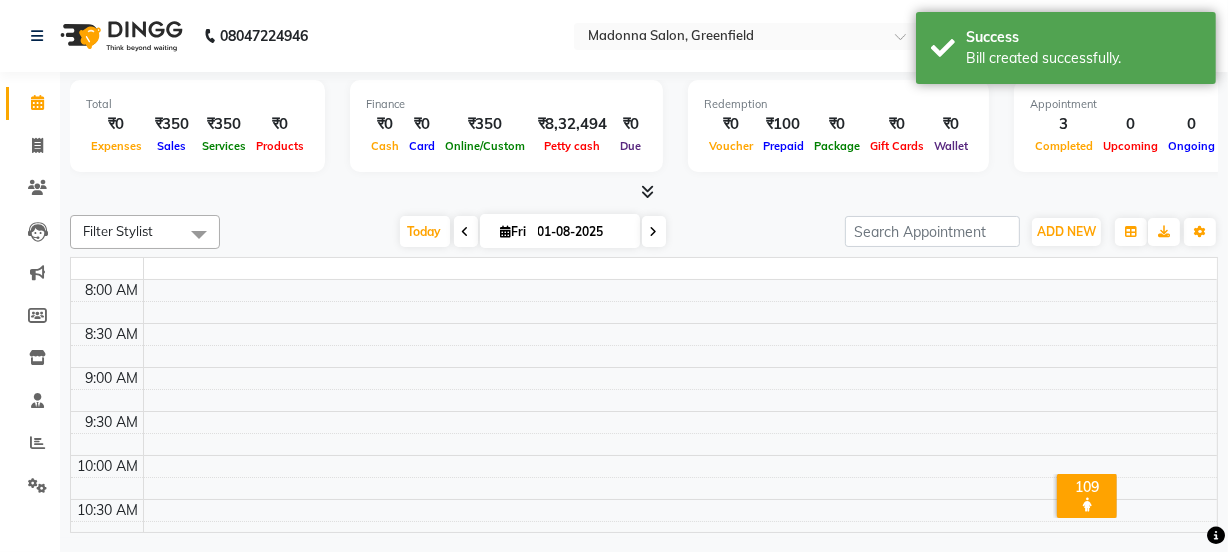 scroll, scrollTop: 0, scrollLeft: 0, axis: both 